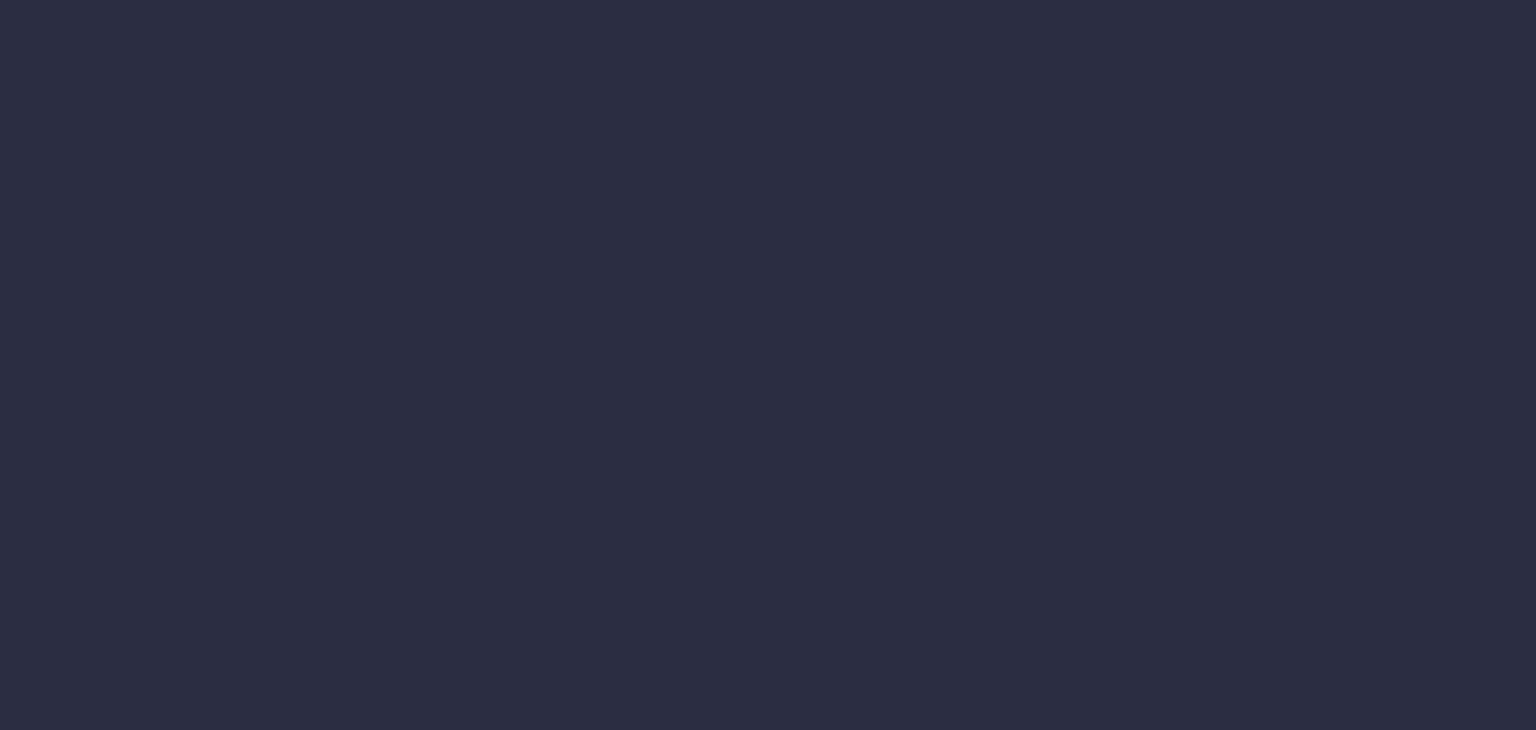 scroll, scrollTop: 0, scrollLeft: 0, axis: both 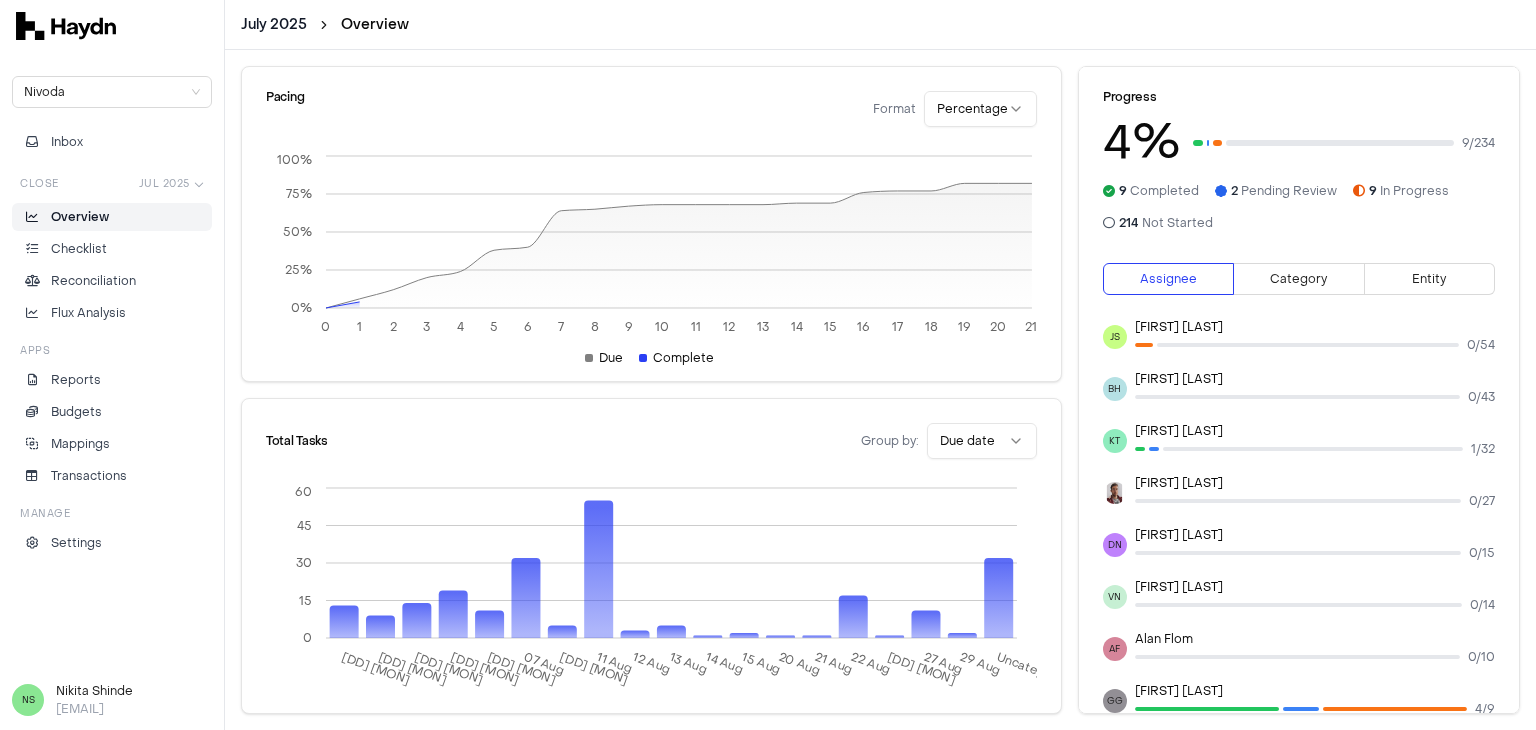 click on "Overview" at bounding box center (375, 25) 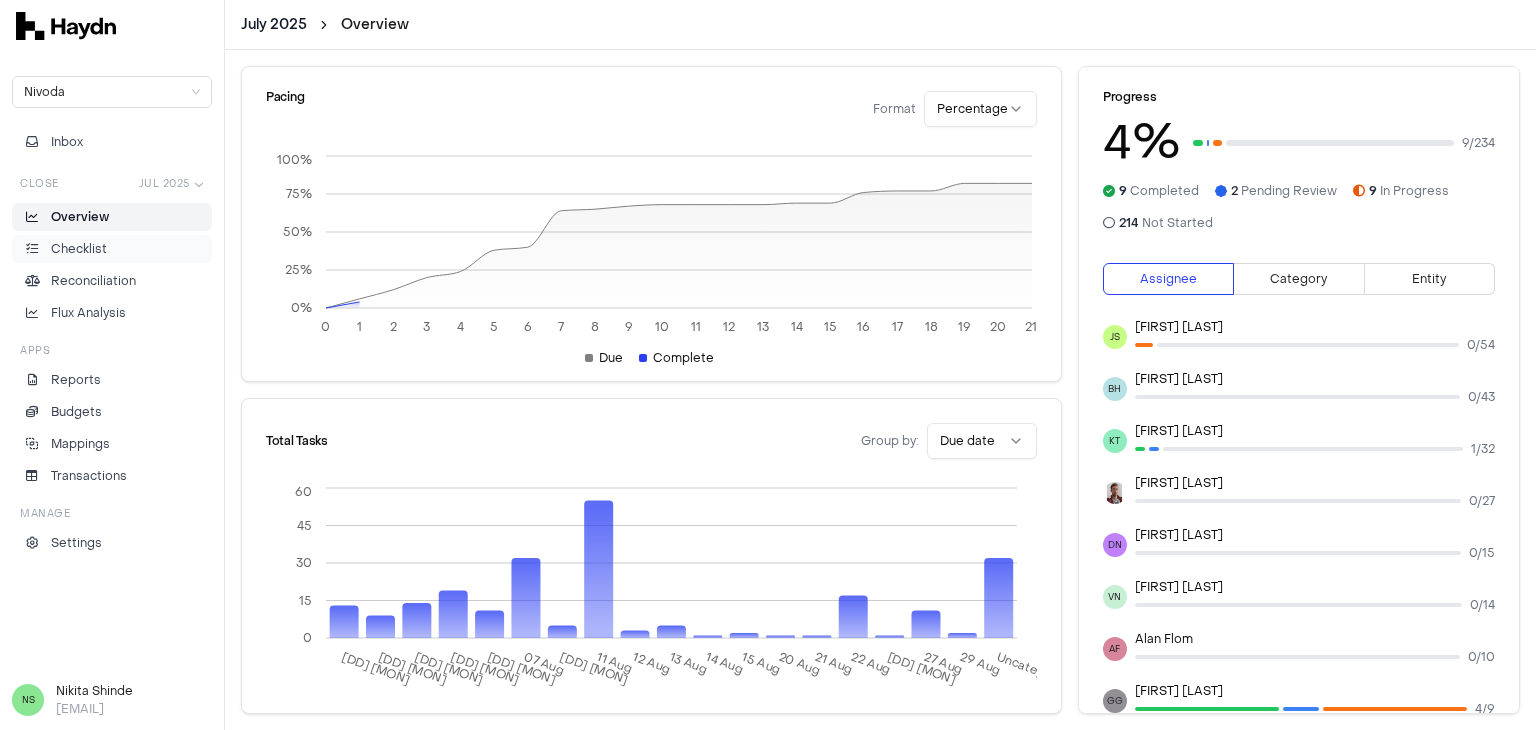 click on "Checklist" at bounding box center [79, 249] 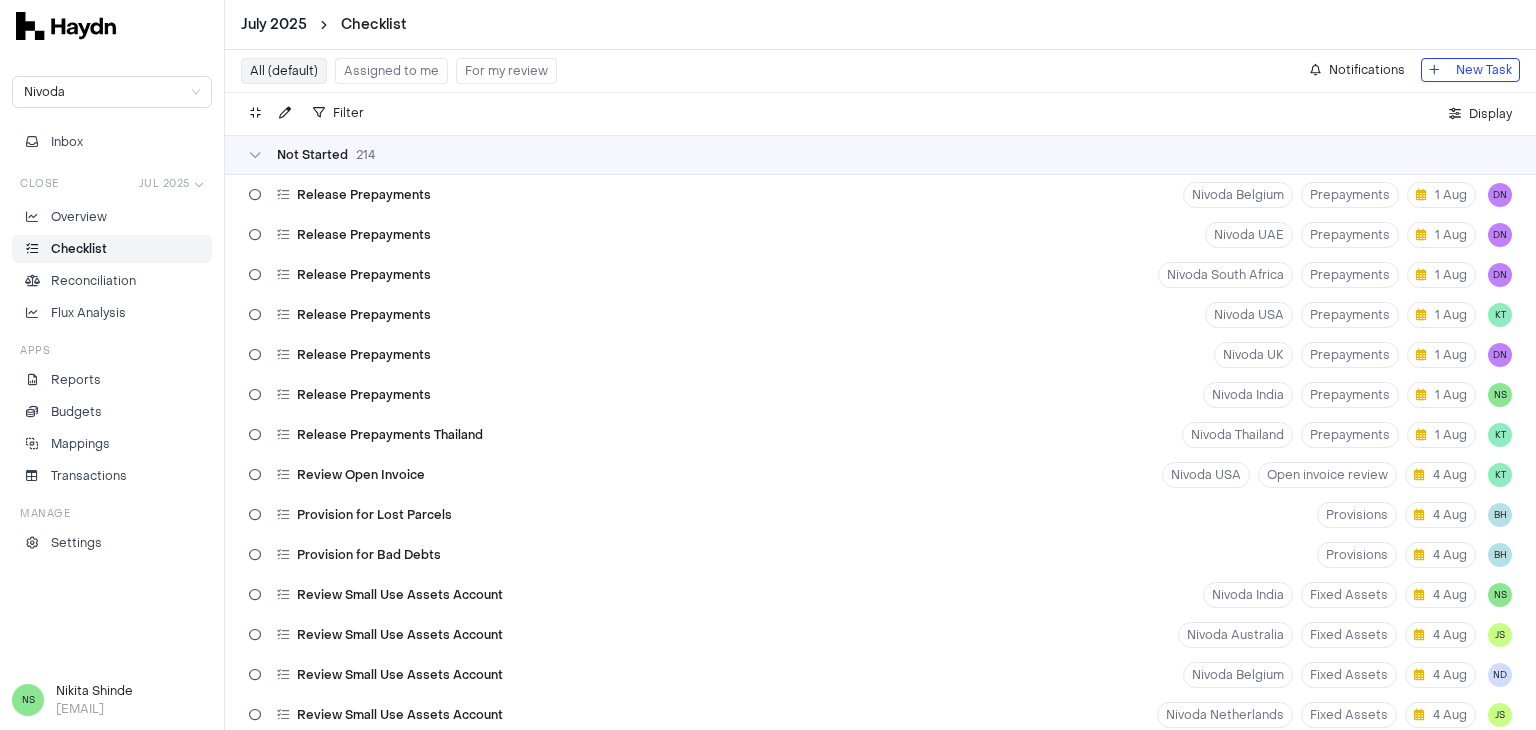 click on "Assigned to me" at bounding box center [391, 71] 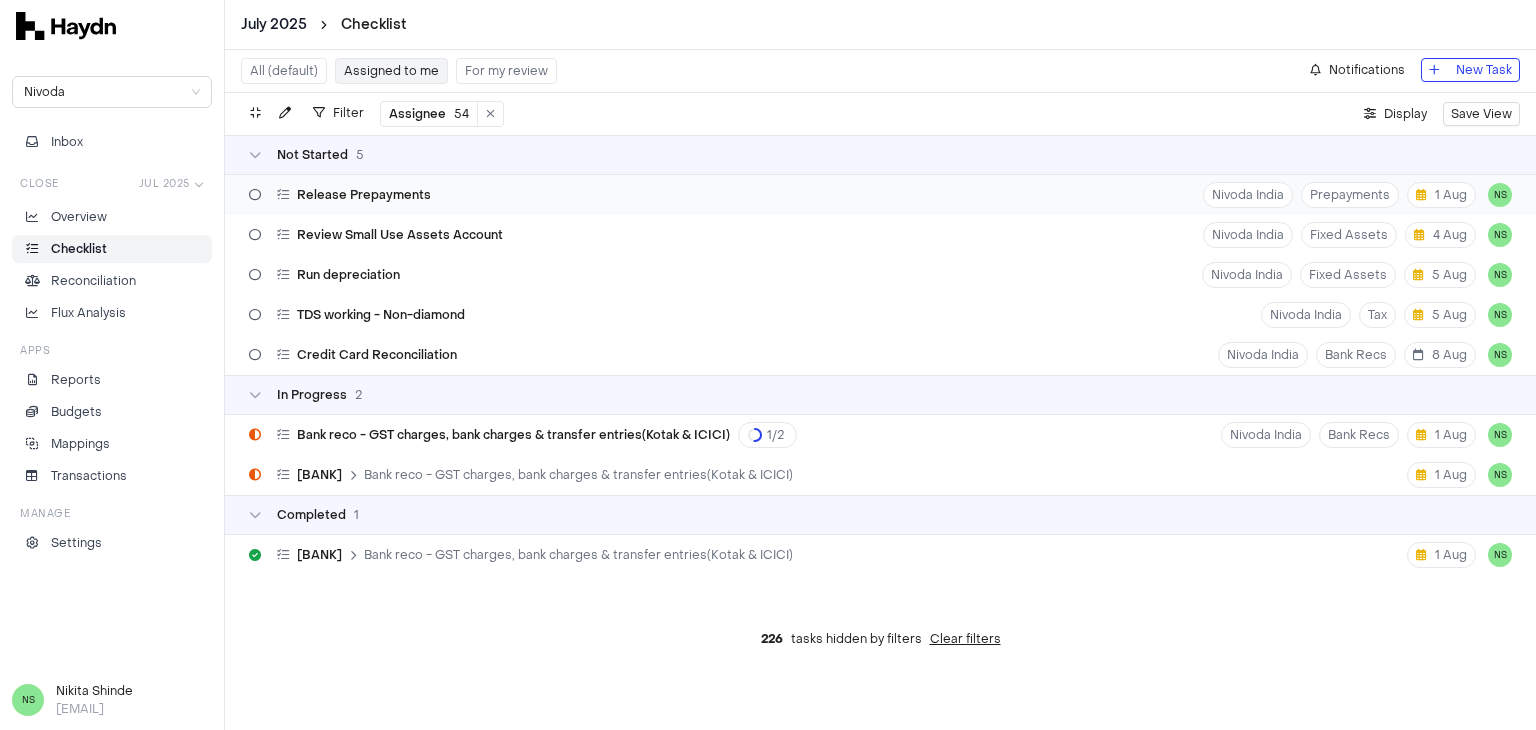 click on "Release Prepayments Nivoda India Prepayments 1 Aug NS" at bounding box center (880, 195) 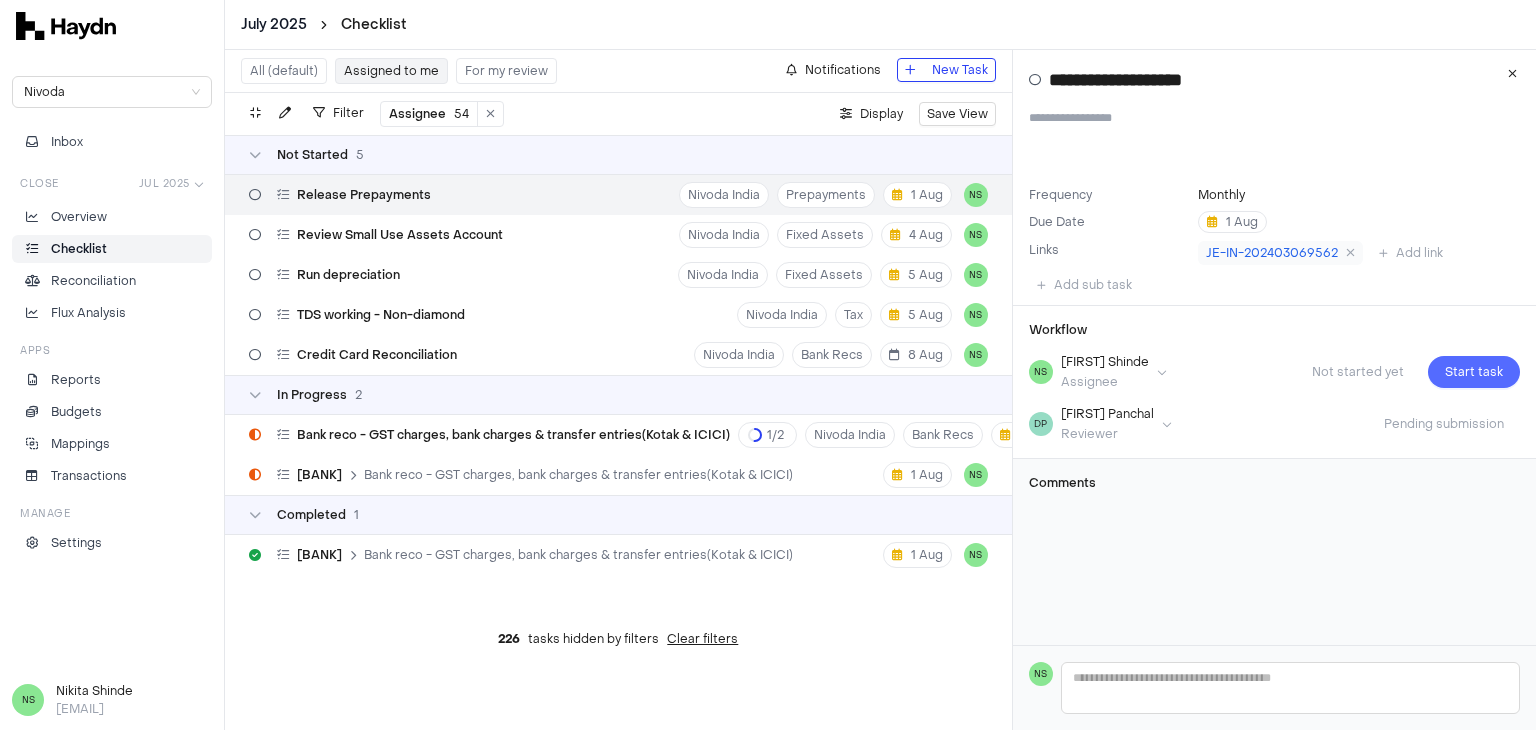 click on "Start task" at bounding box center (1474, 372) 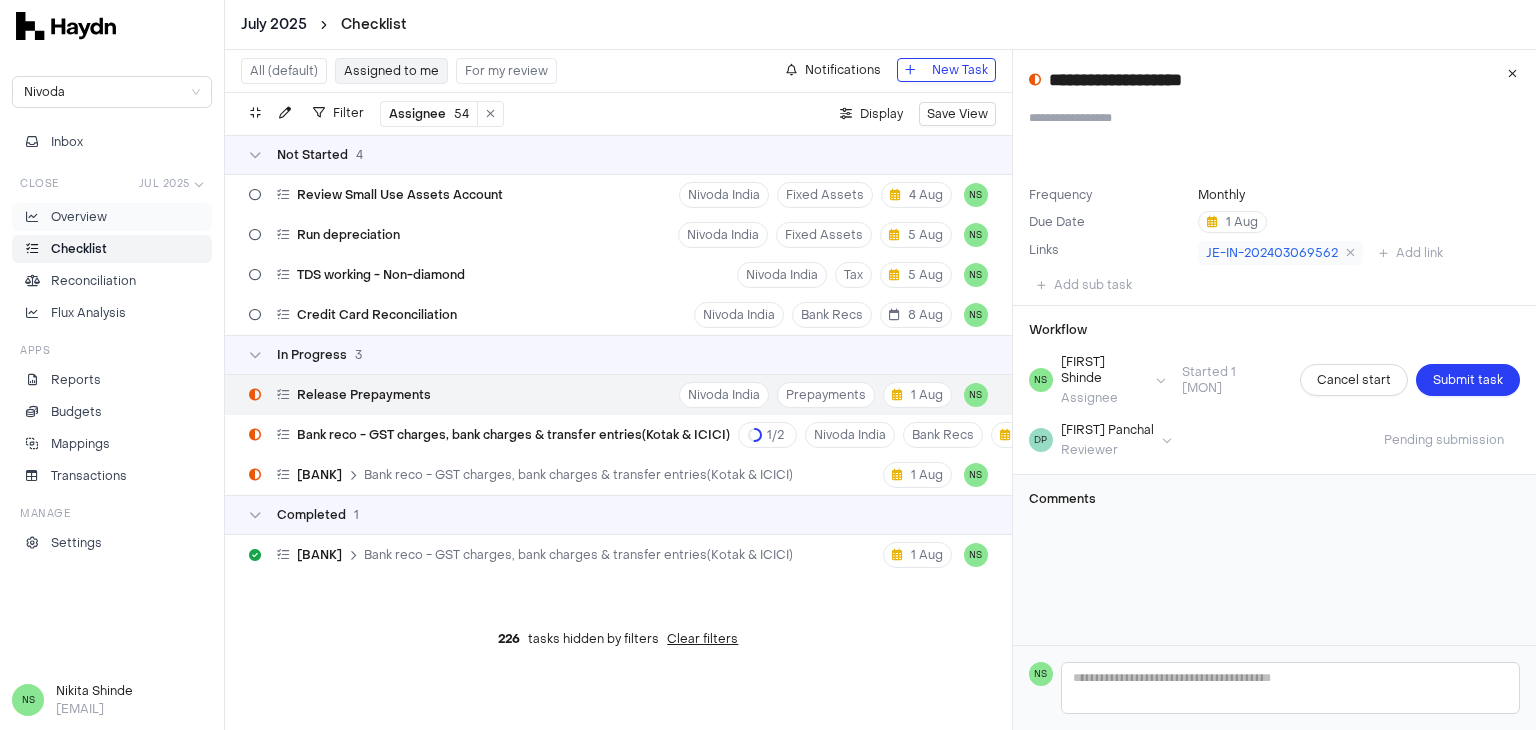 click on "Overview" at bounding box center [112, 217] 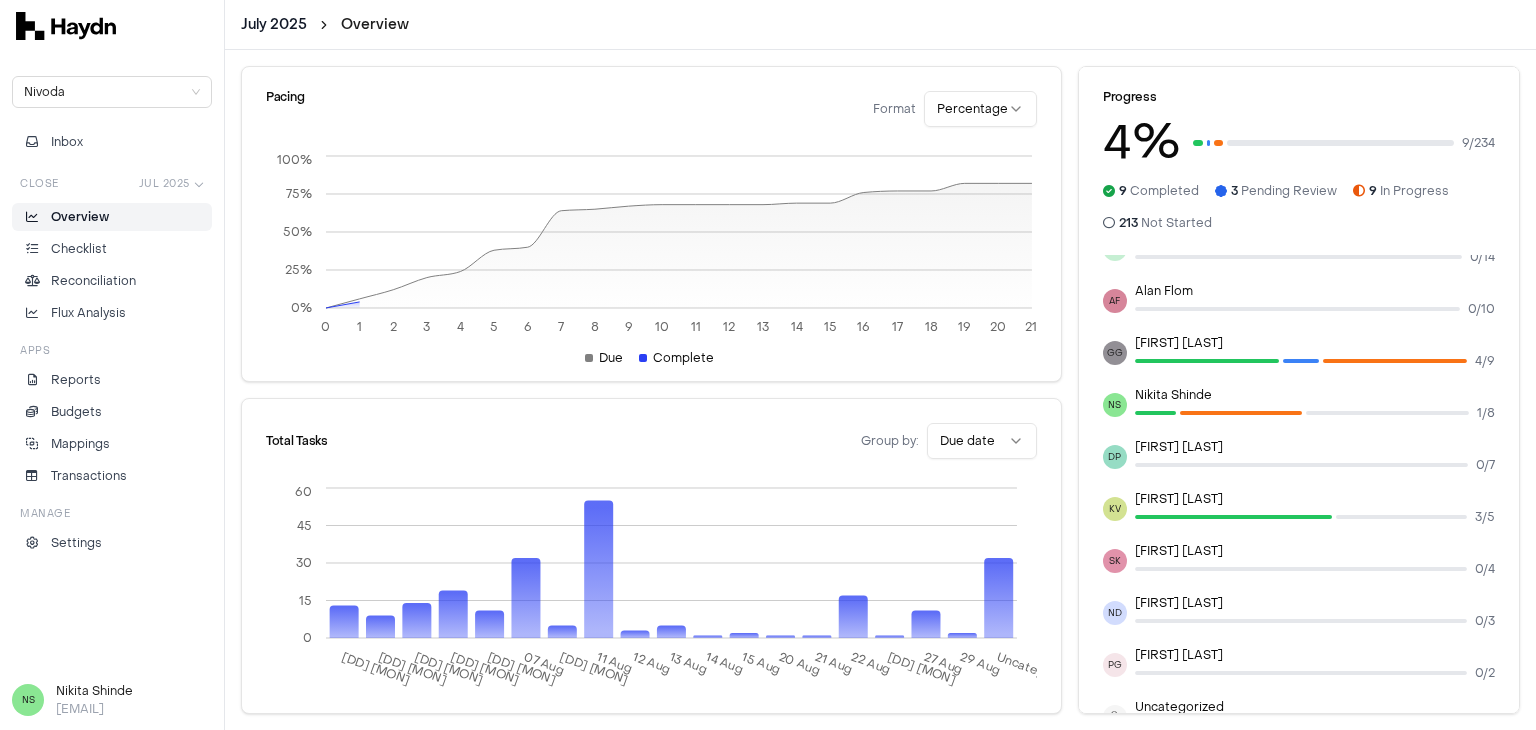 scroll, scrollTop: 393, scrollLeft: 0, axis: vertical 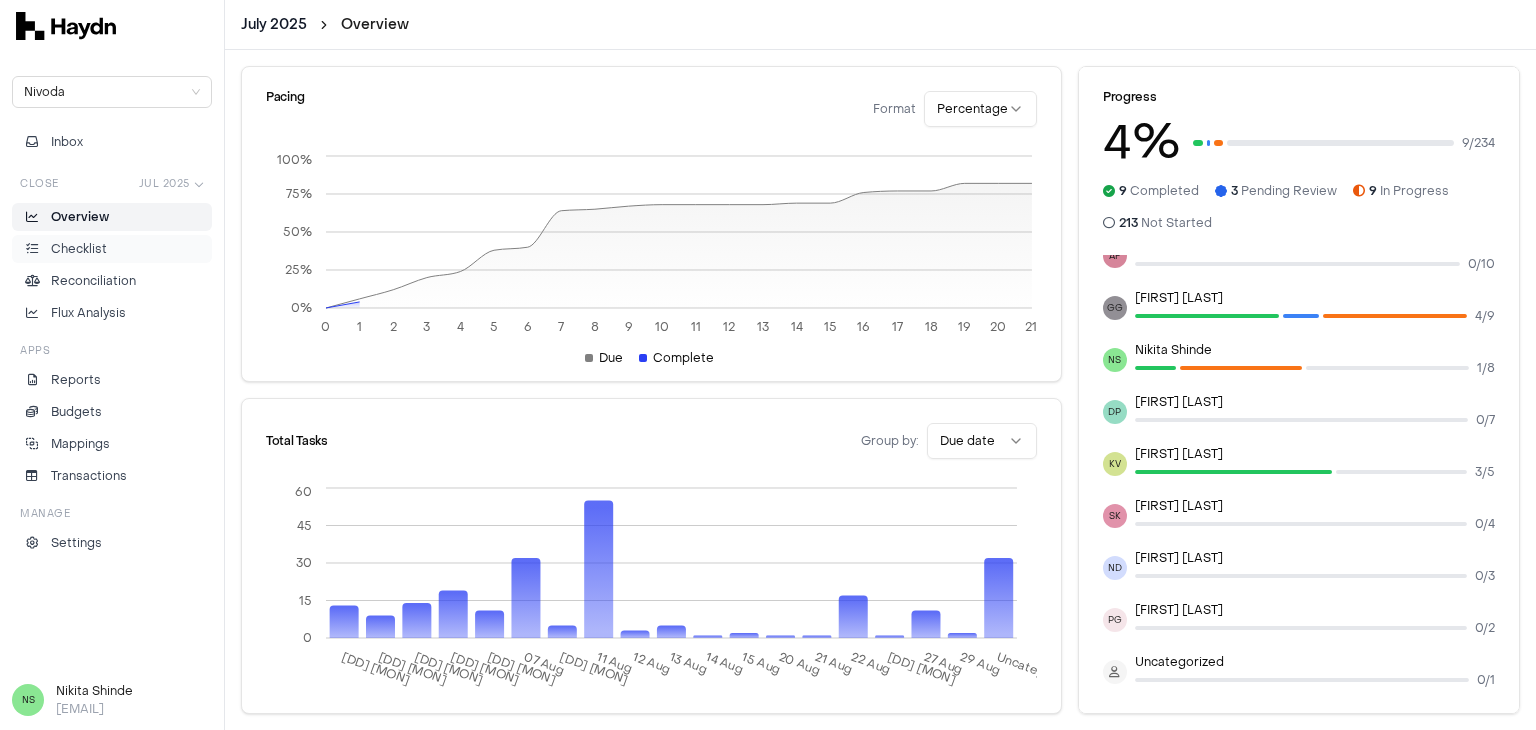 click on "Checklist" at bounding box center (112, 249) 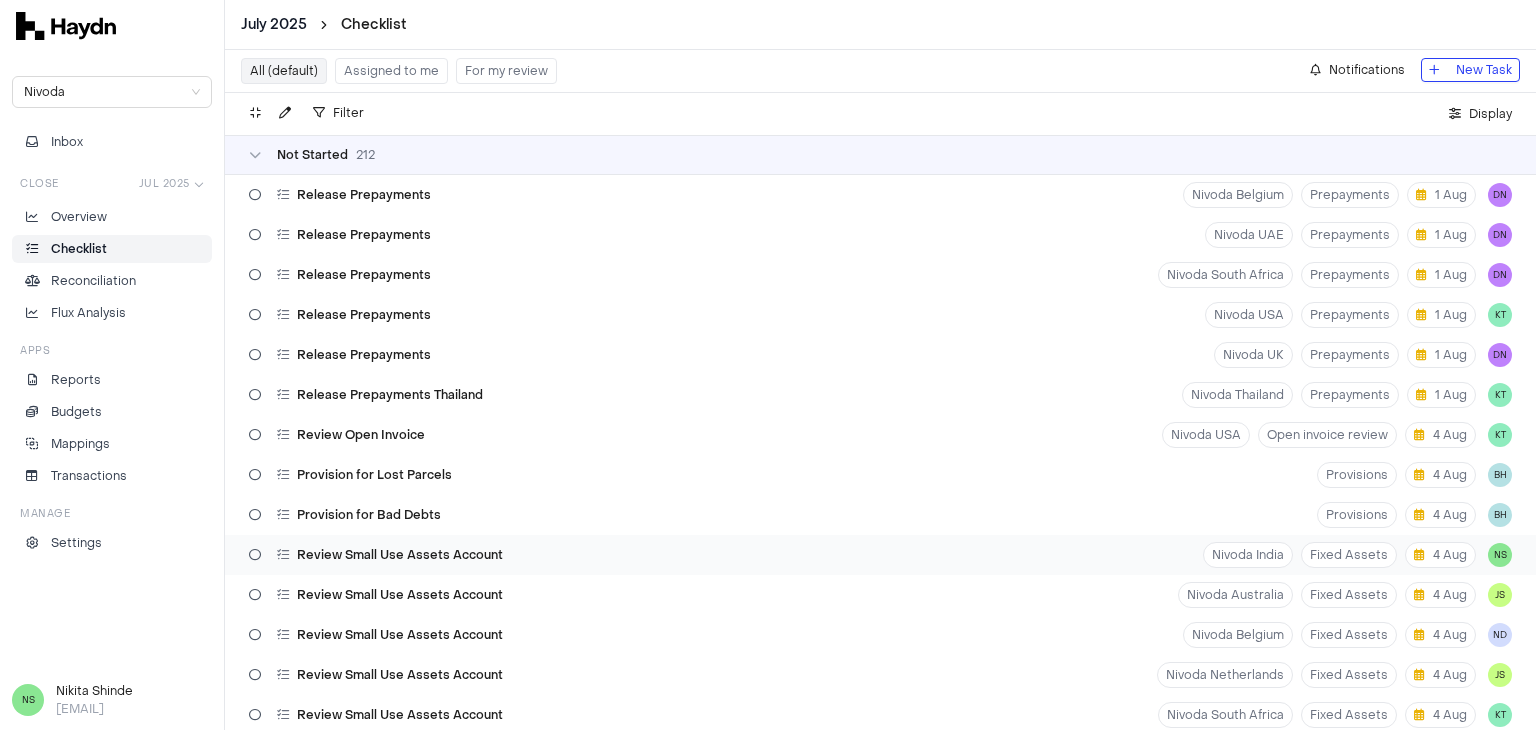 click on "Review Small Use Assets Account Nivoda India Fixed Assets 4 Aug NS" at bounding box center [880, 555] 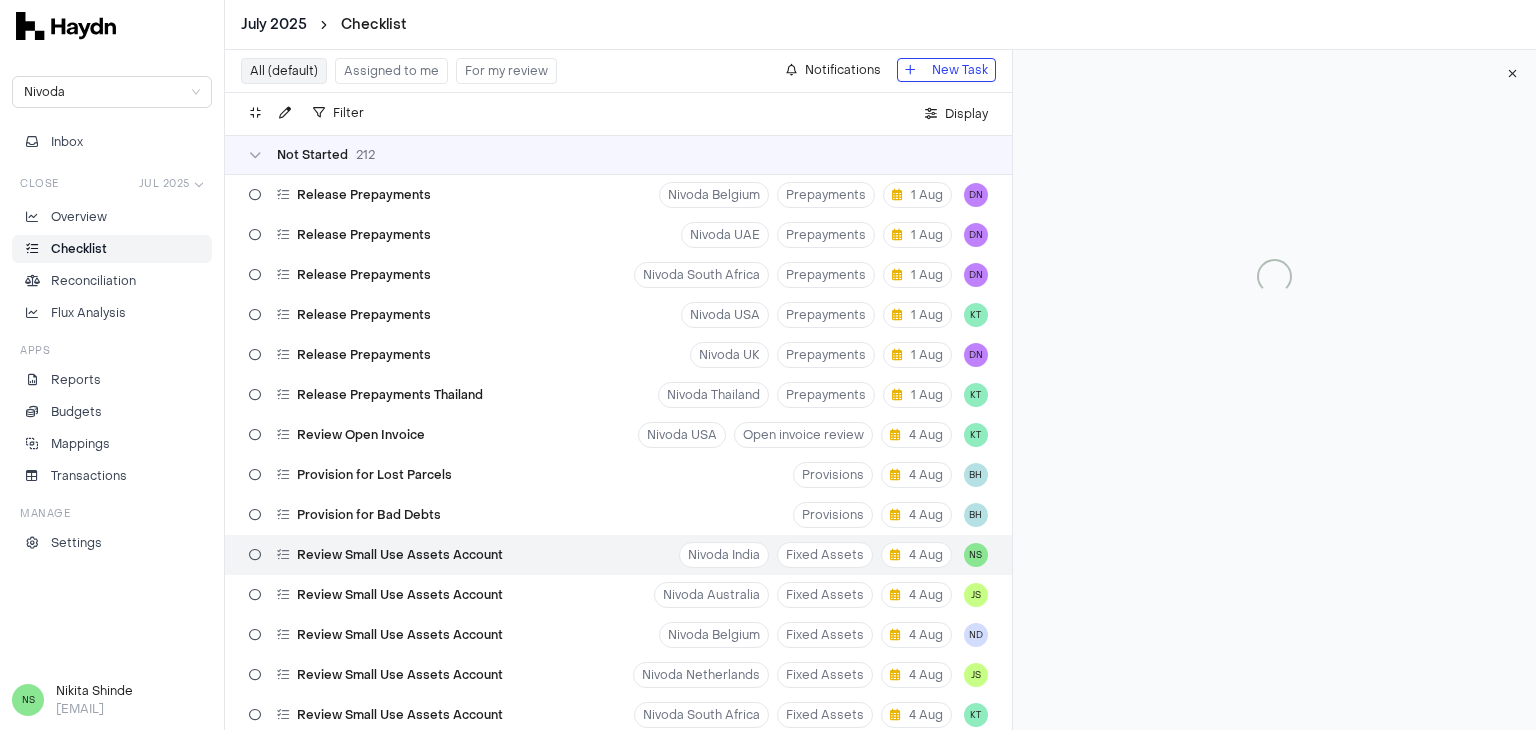 type 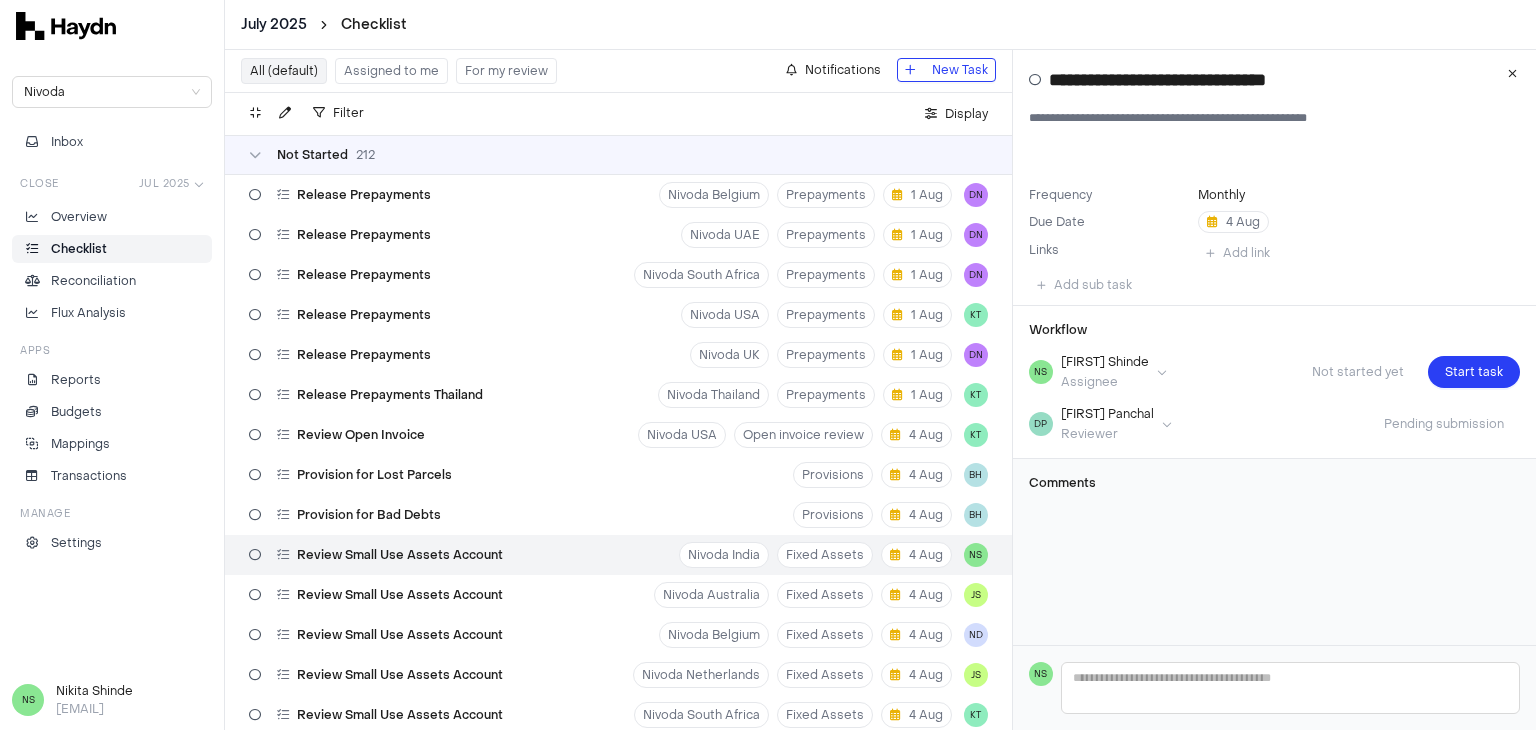 click on "Assigned to me" at bounding box center [391, 71] 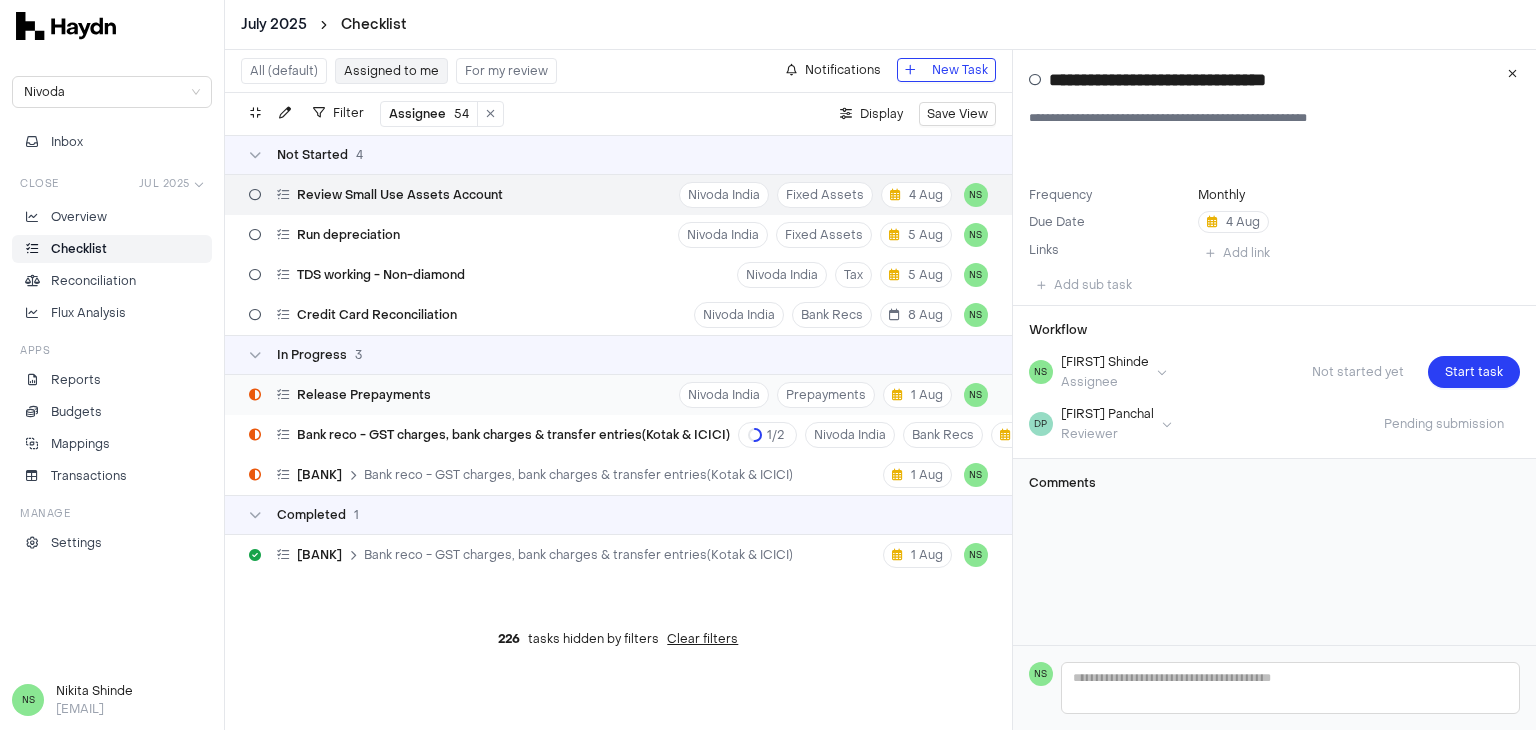 click on "Release Prepayments Nivoda India Prepayments 1 Aug NS" at bounding box center [618, 395] 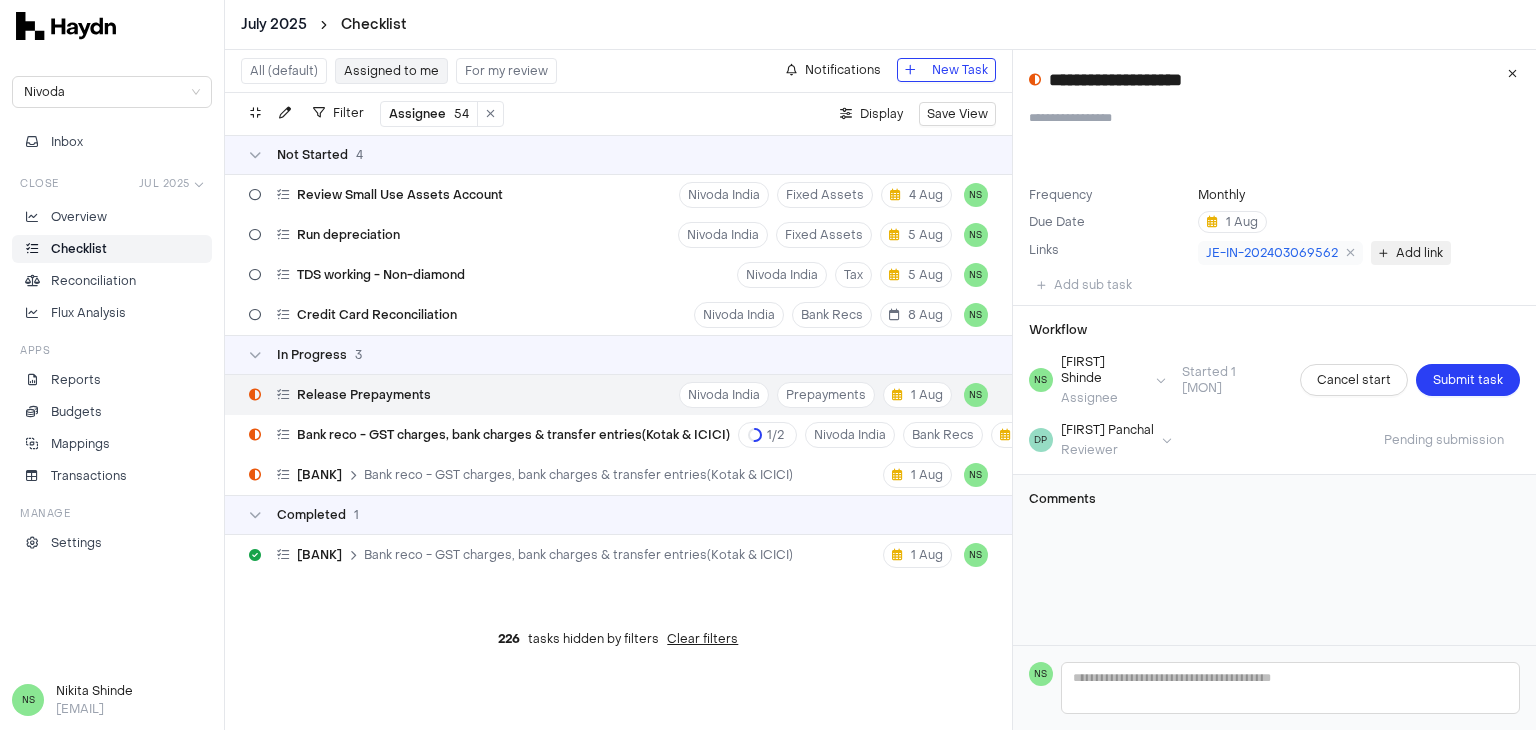 click at bounding box center (1383, 253) 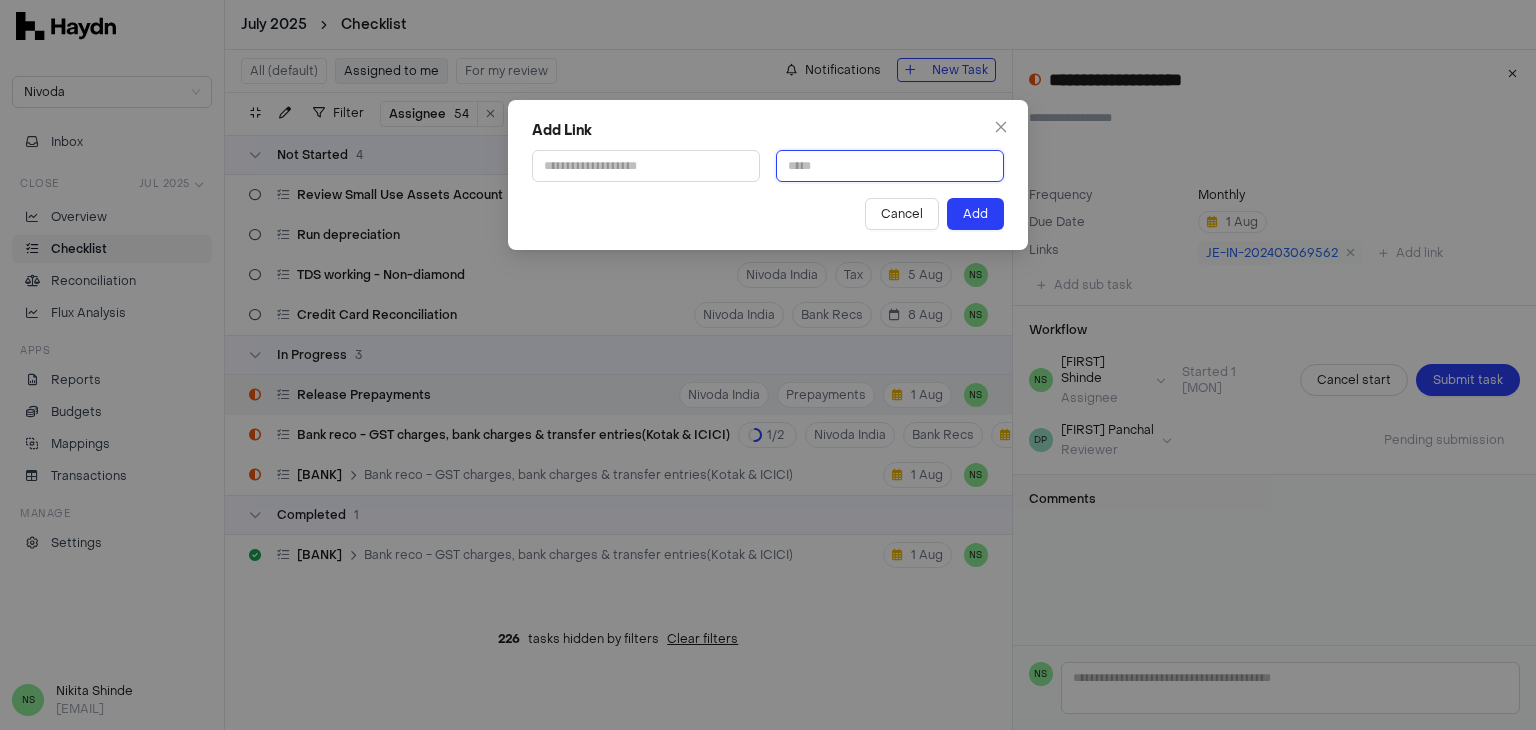 click at bounding box center (890, 166) 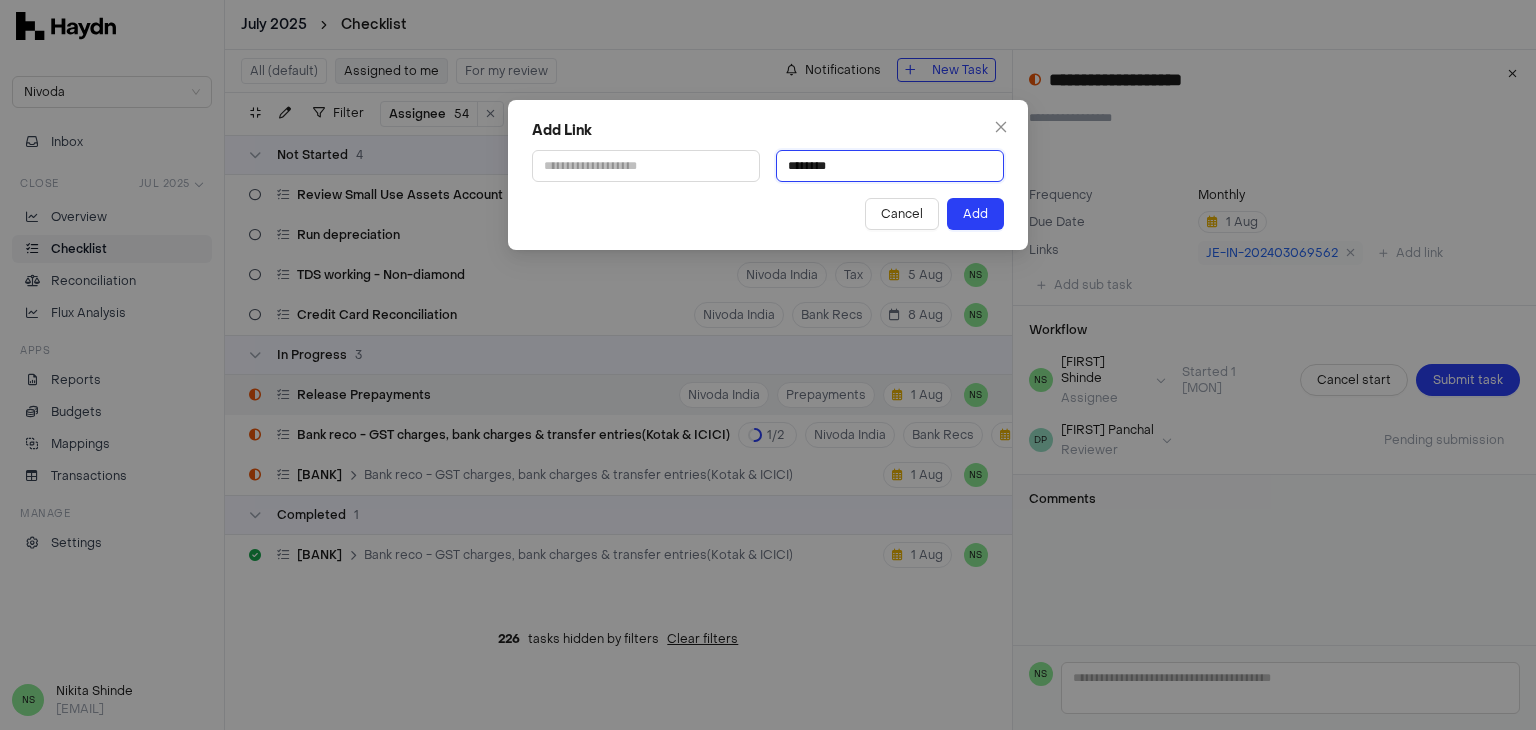 paste on "**********" 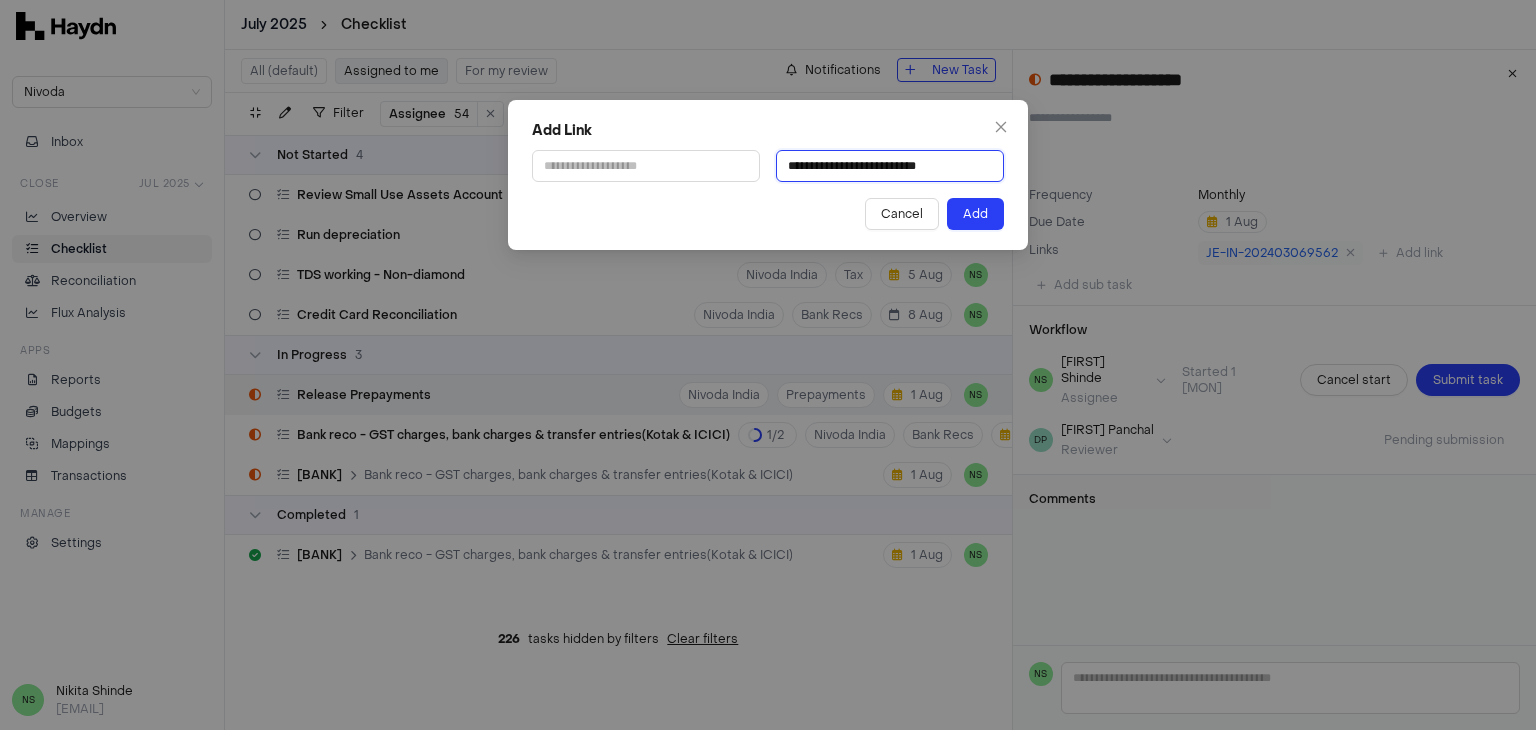 click on "**********" at bounding box center (890, 166) 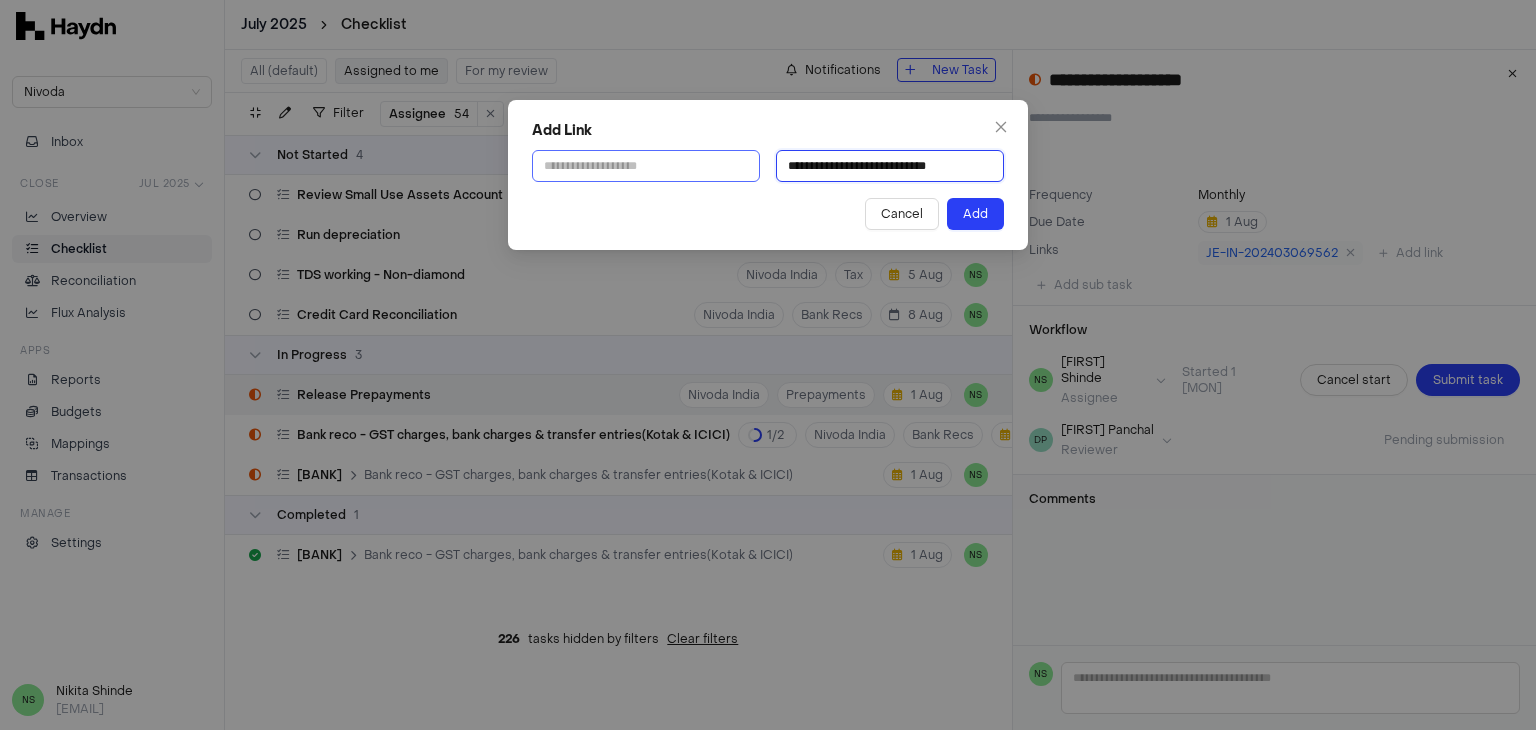 type on "**********" 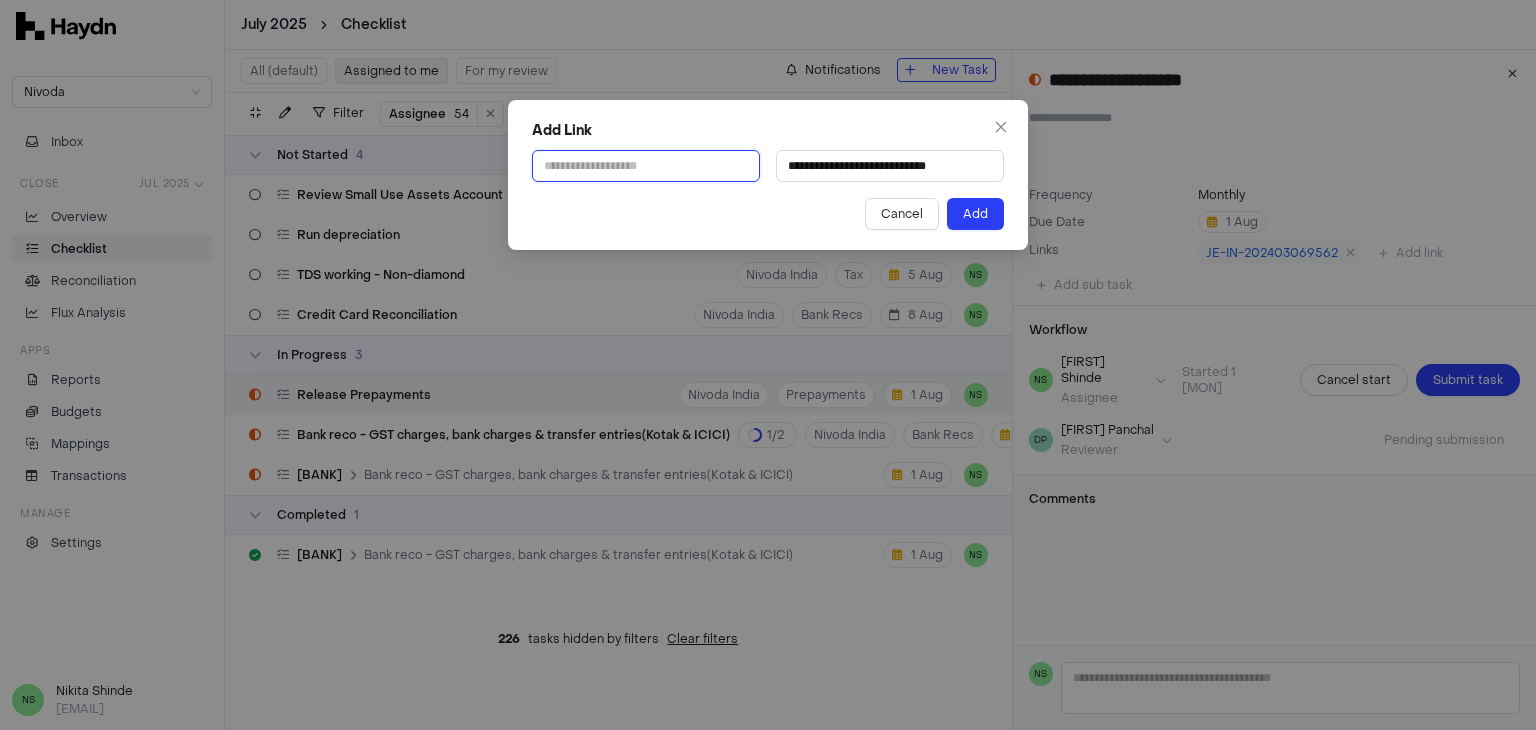 click at bounding box center (646, 166) 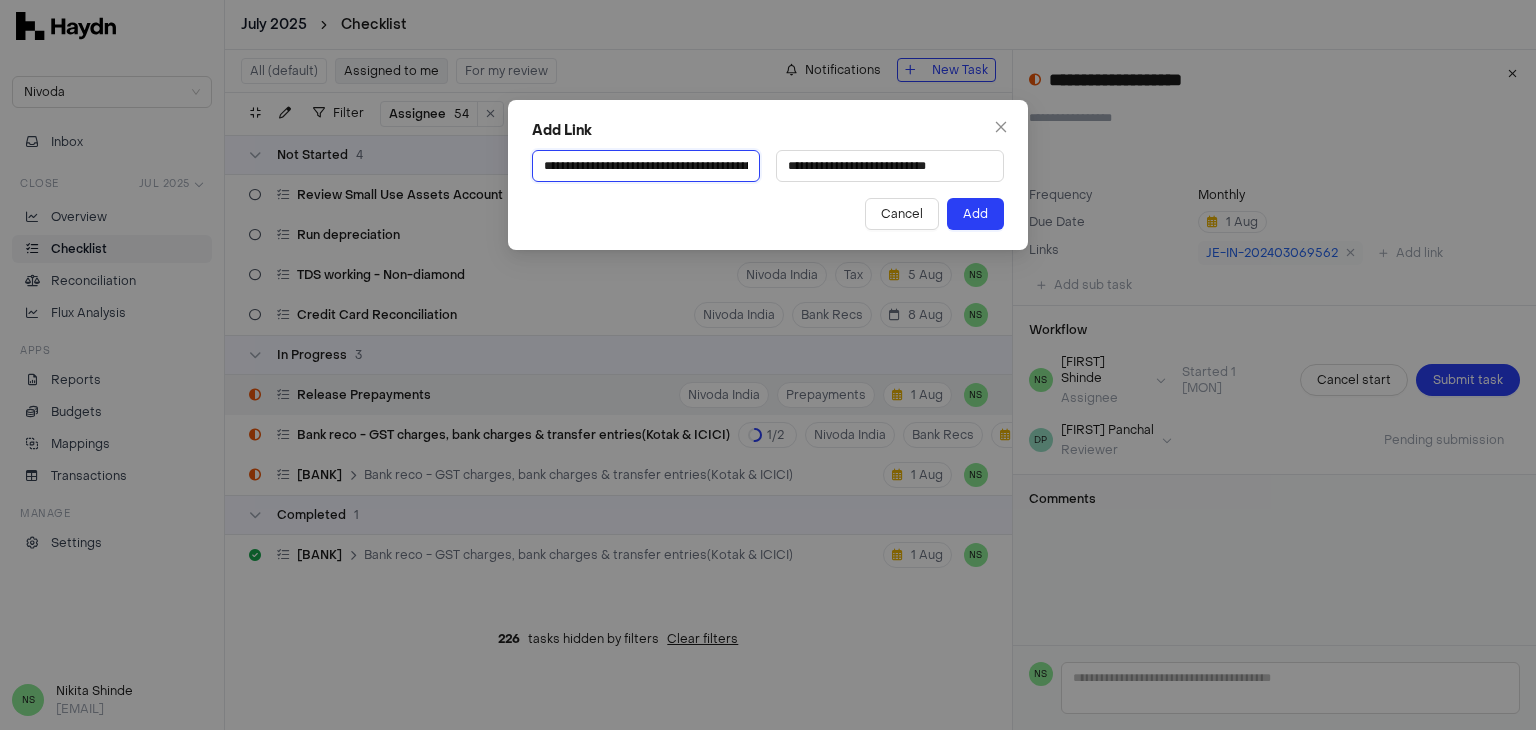 scroll, scrollTop: 0, scrollLeft: 357, axis: horizontal 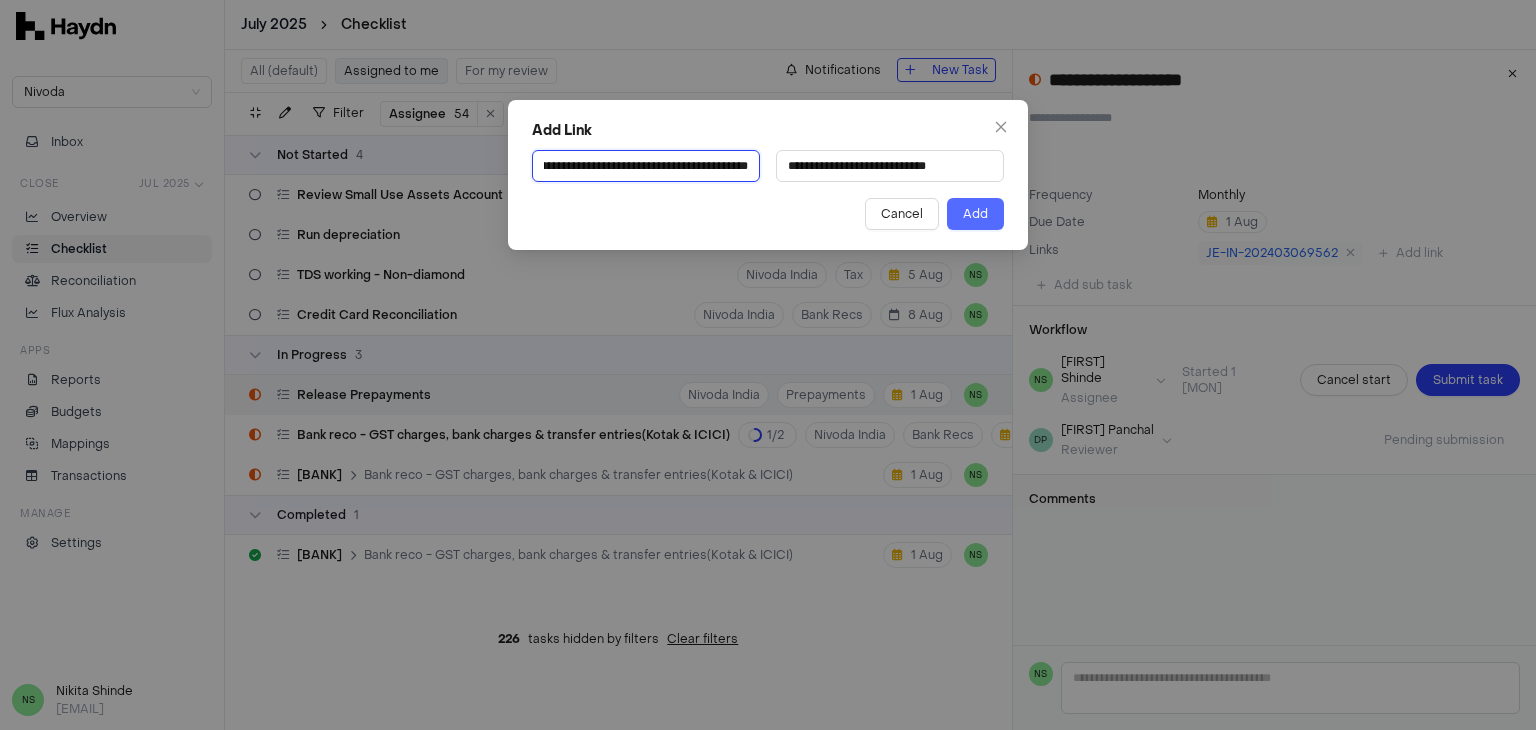 type on "**********" 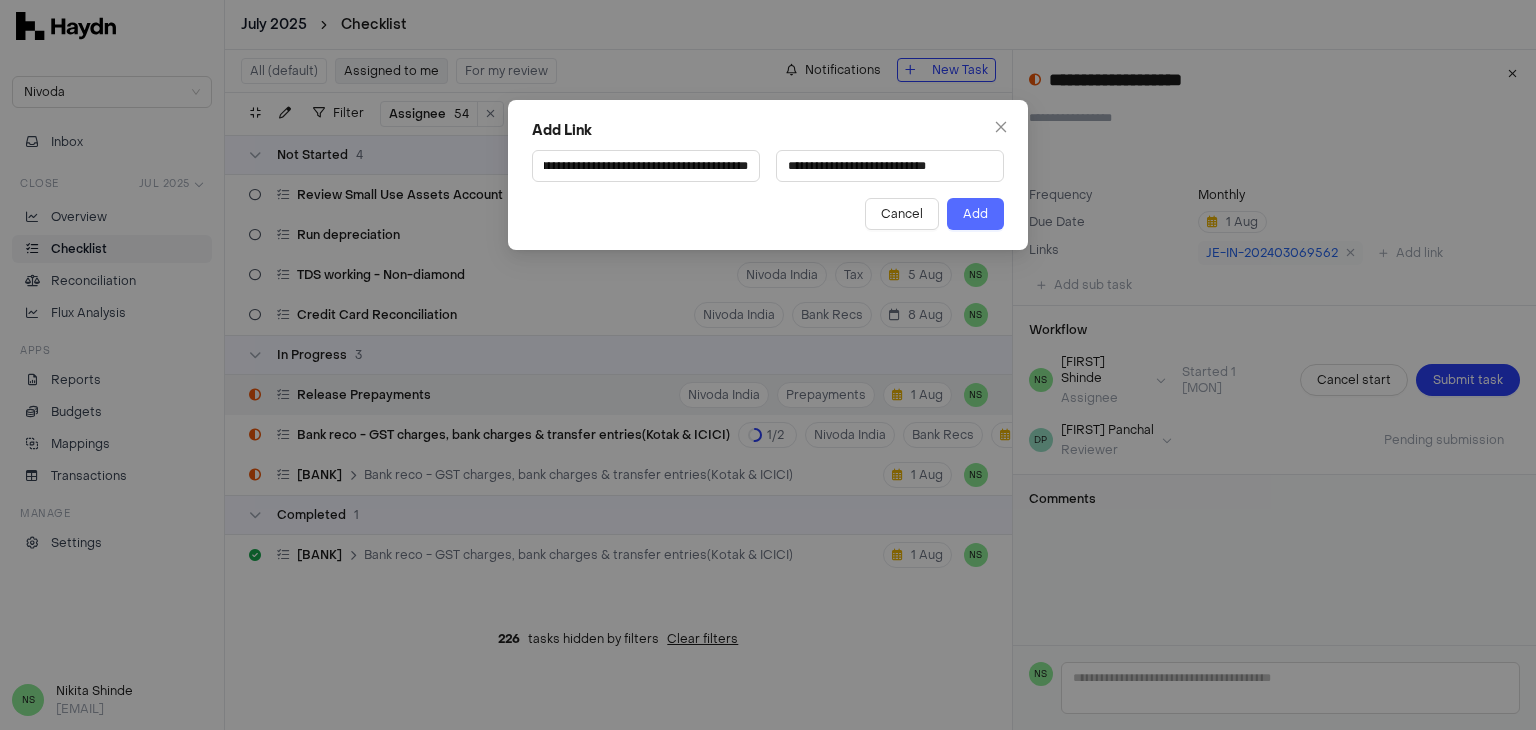 click on "Add" at bounding box center (975, 214) 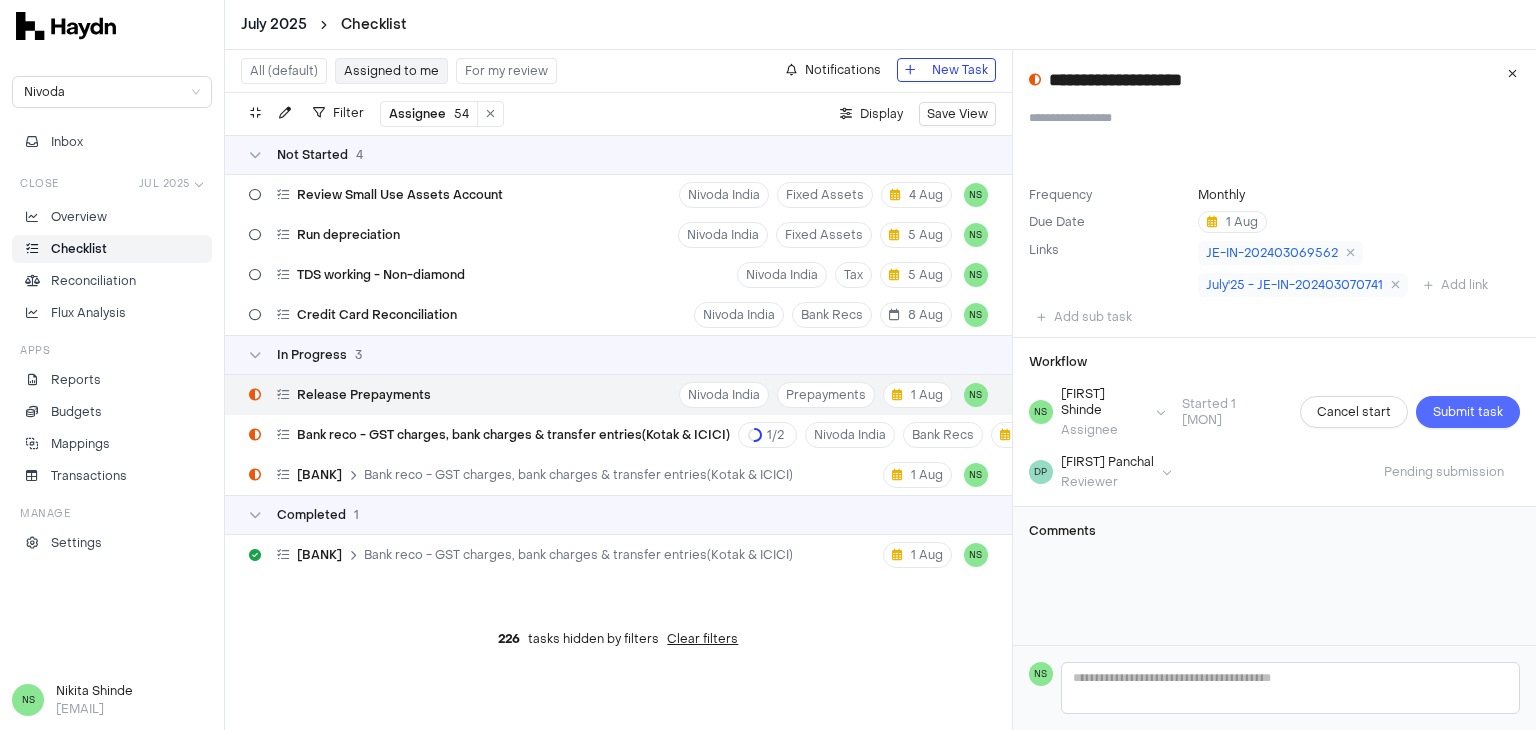 click on "Submit task" at bounding box center (1468, 412) 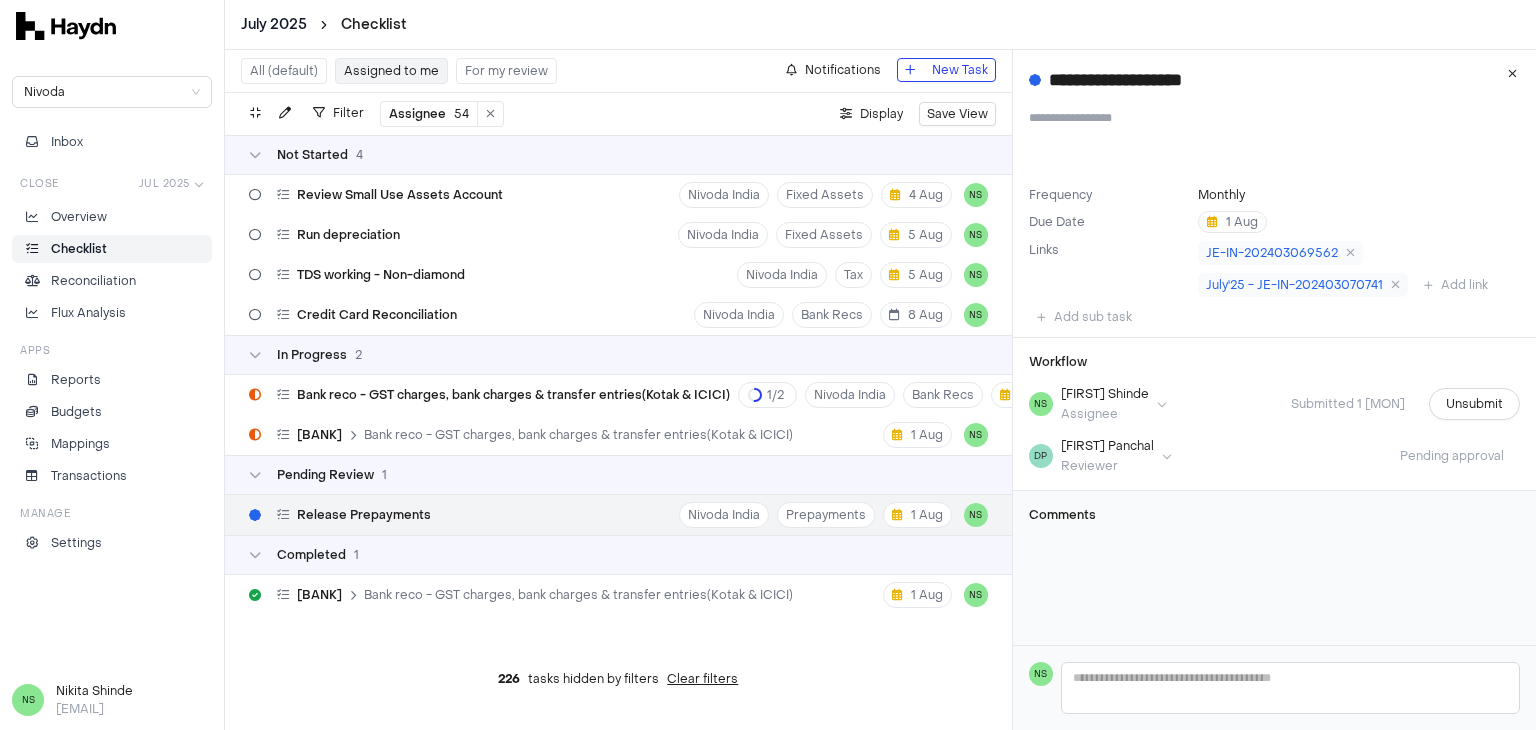 click at bounding box center (1267, 142) 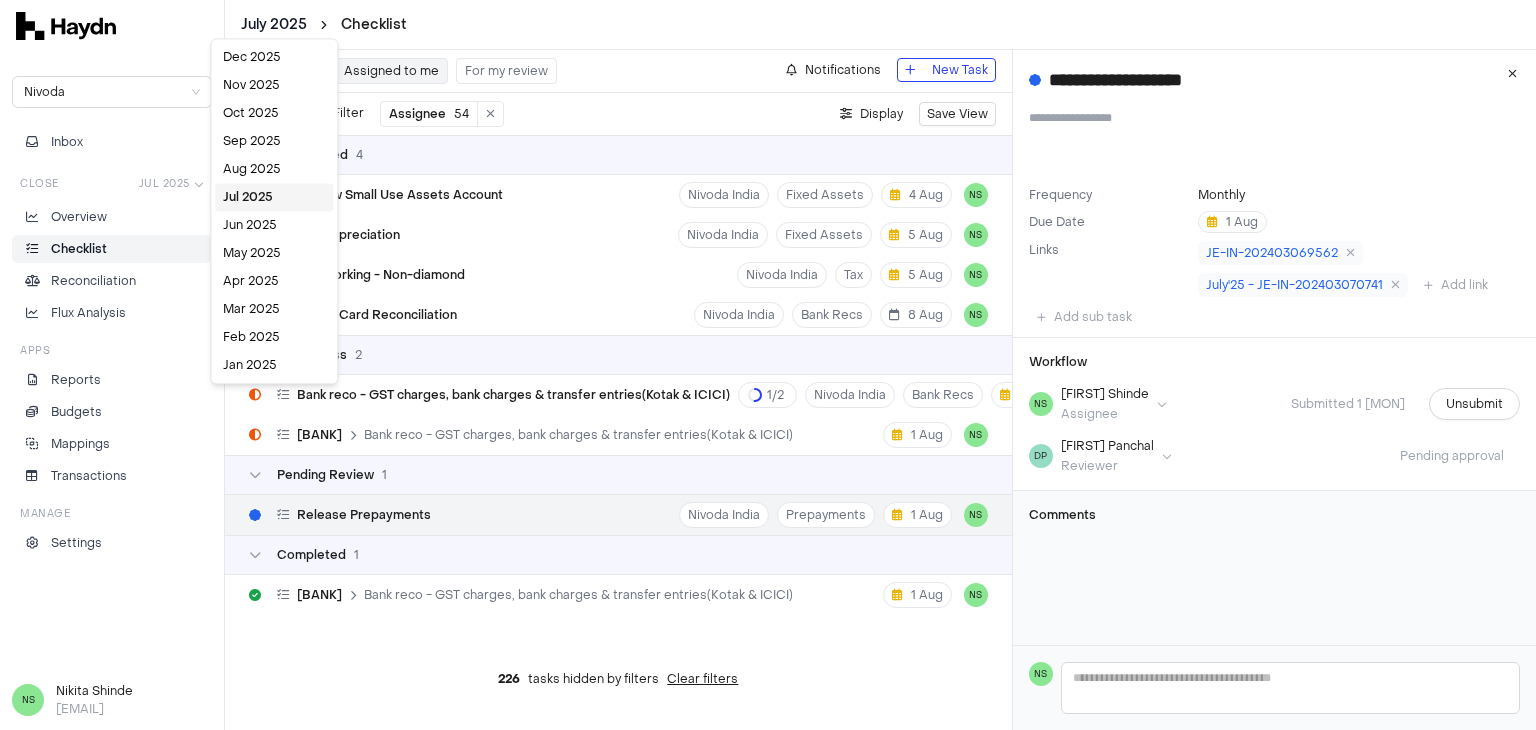 click on "**********" at bounding box center [768, 365] 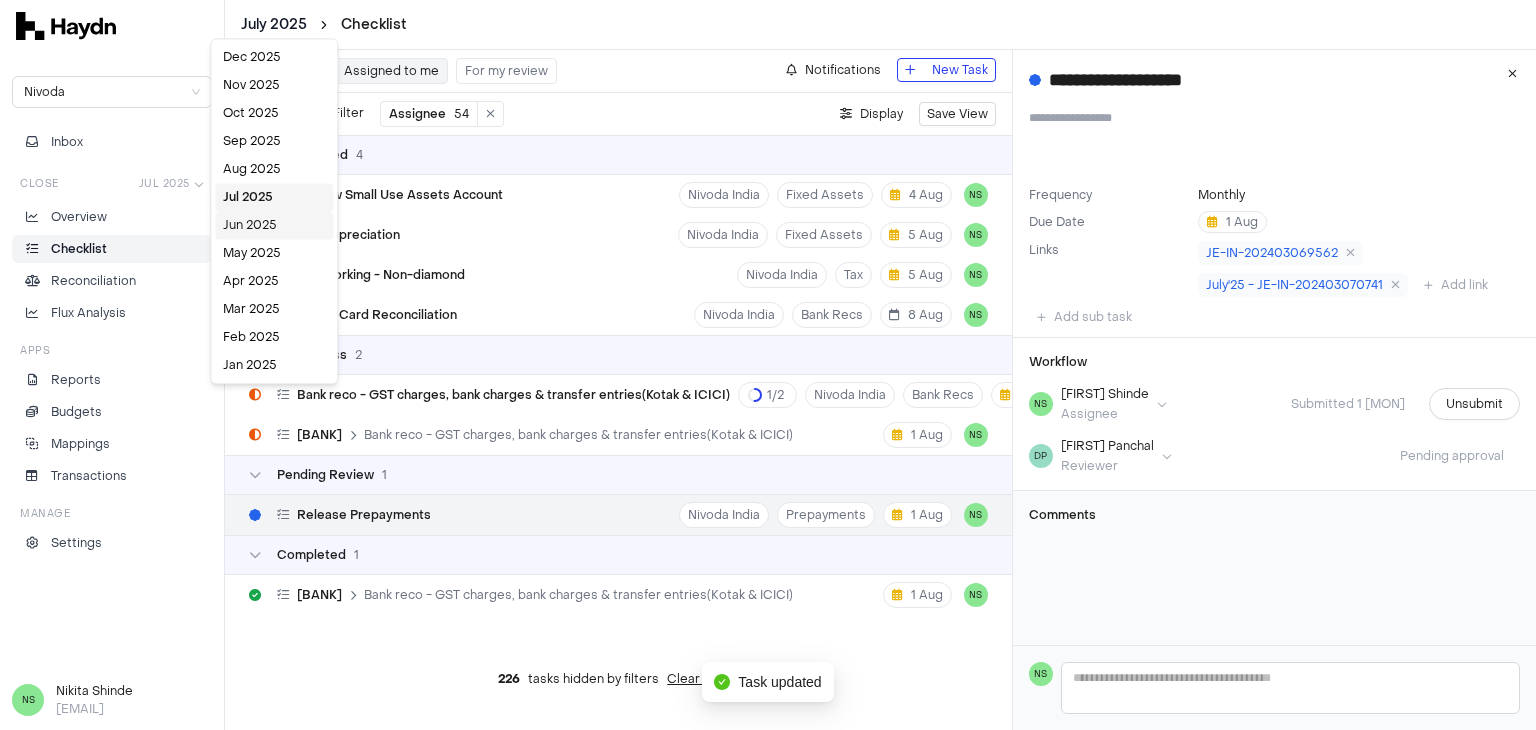 click on "Jun 2025" at bounding box center [274, 225] 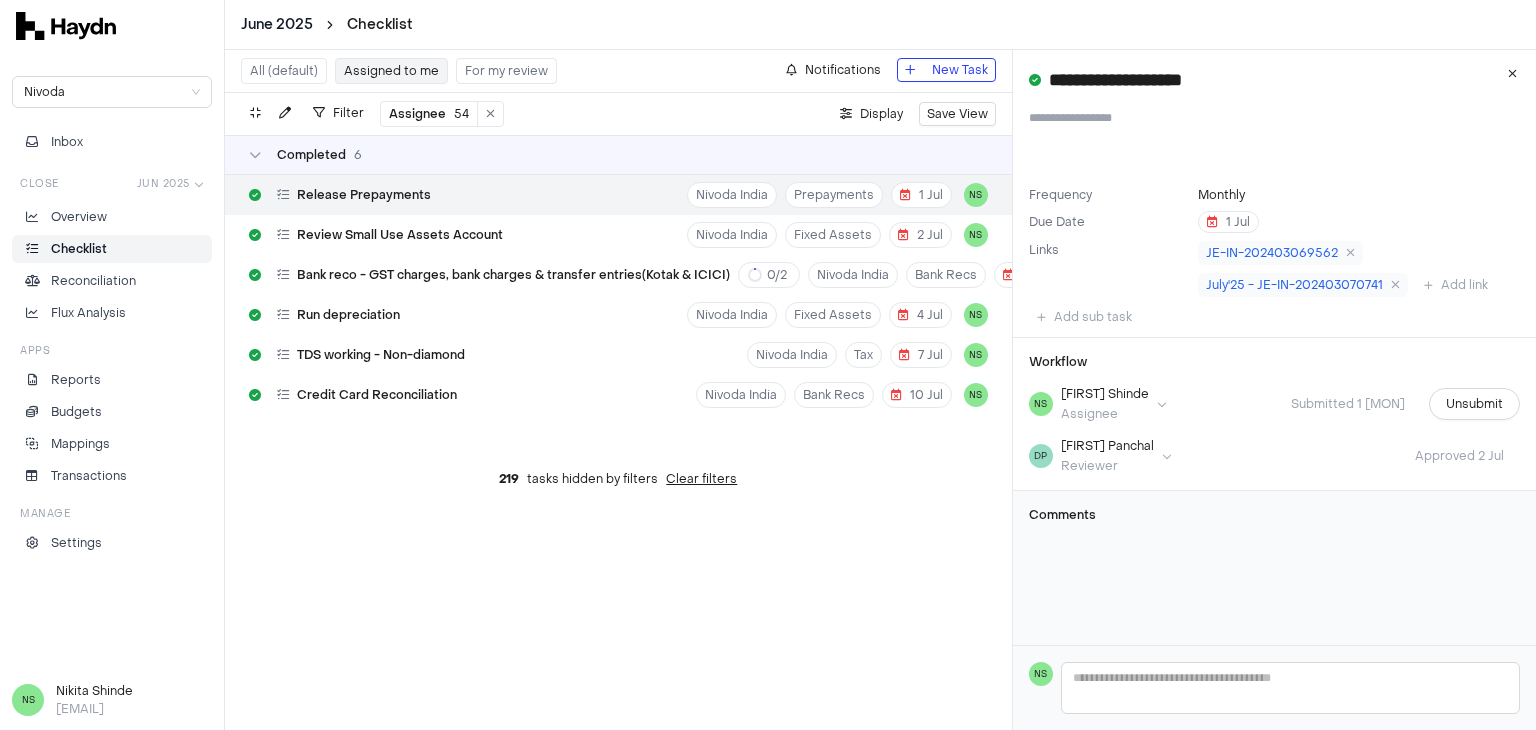 click on "Release Prepayments" at bounding box center [364, 195] 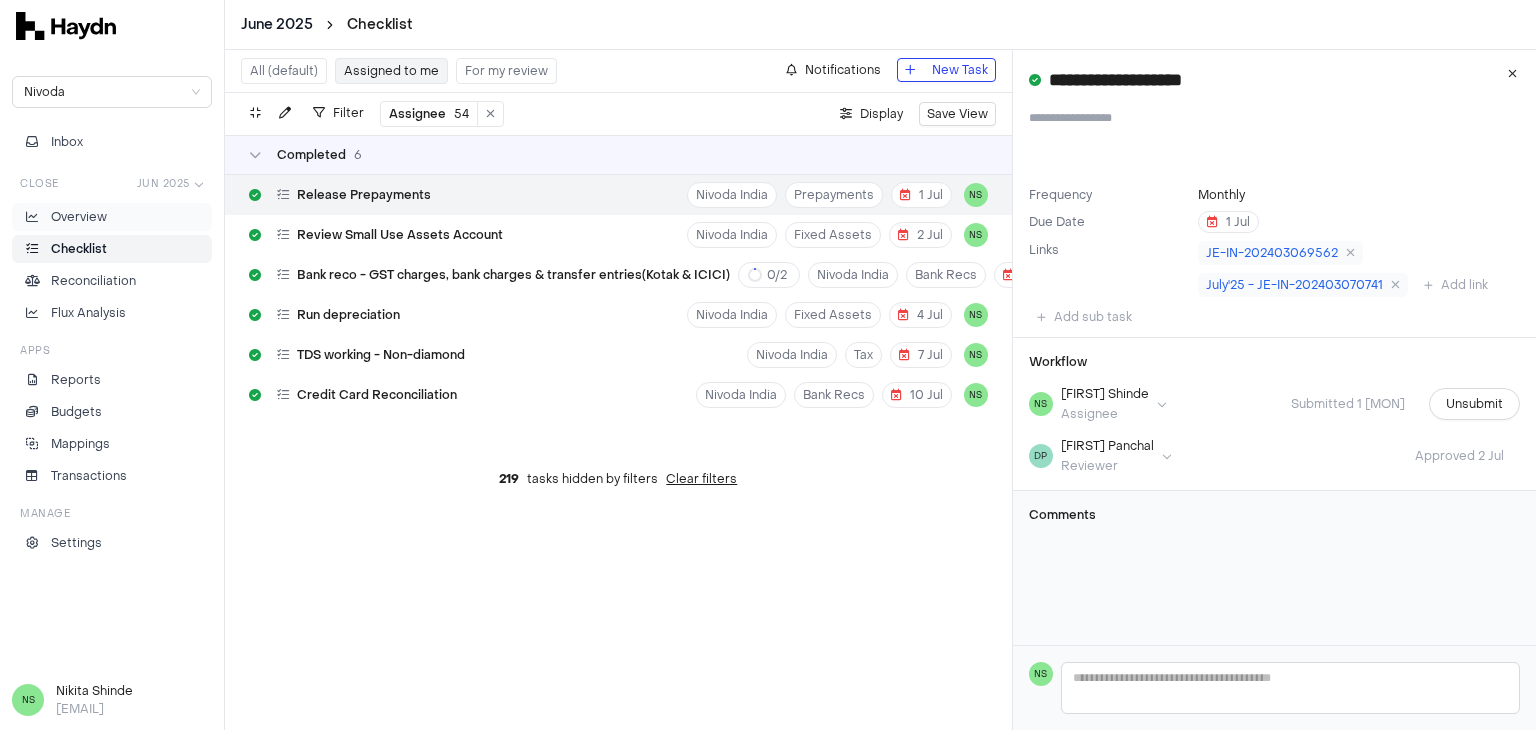 click on "Overview" at bounding box center (112, 217) 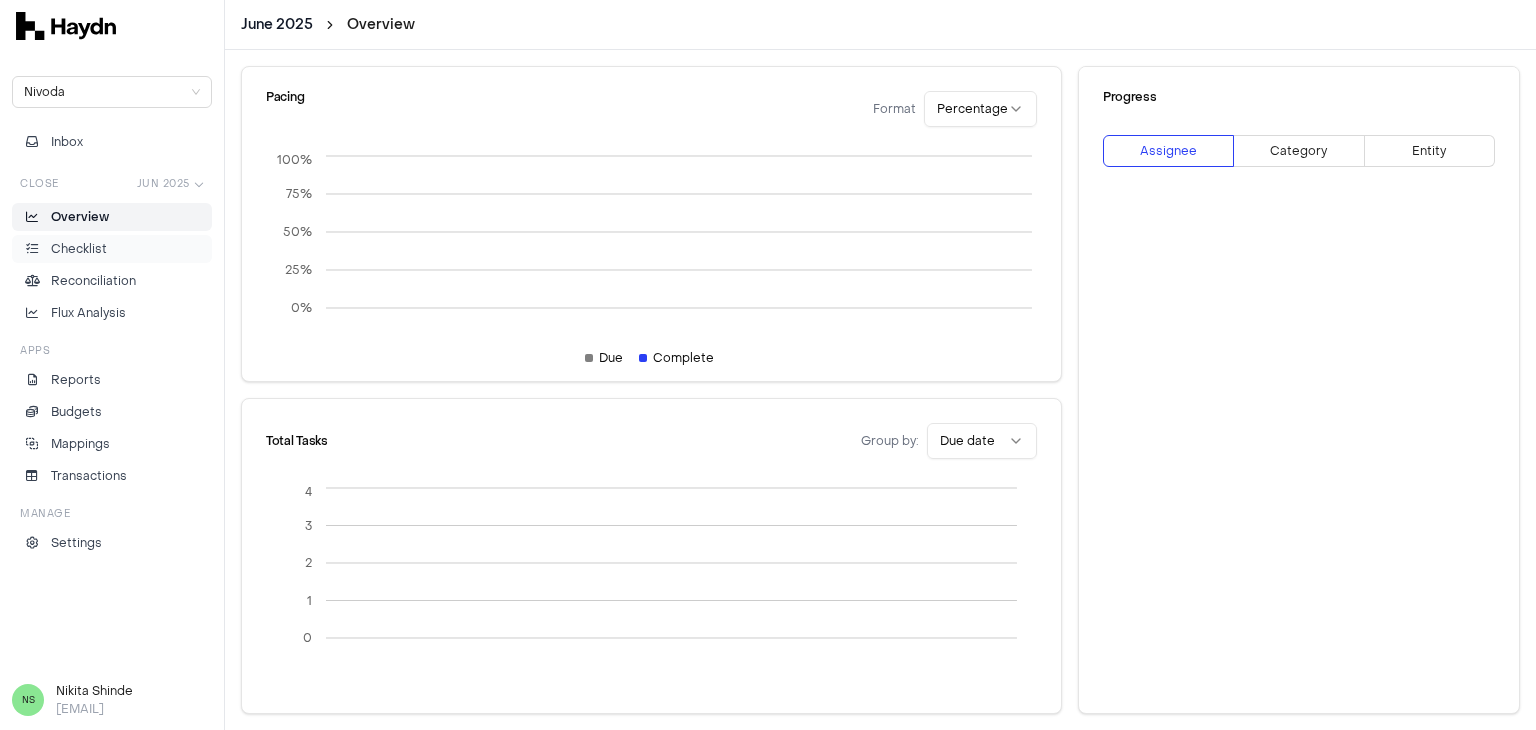 click on "Checklist" at bounding box center (79, 249) 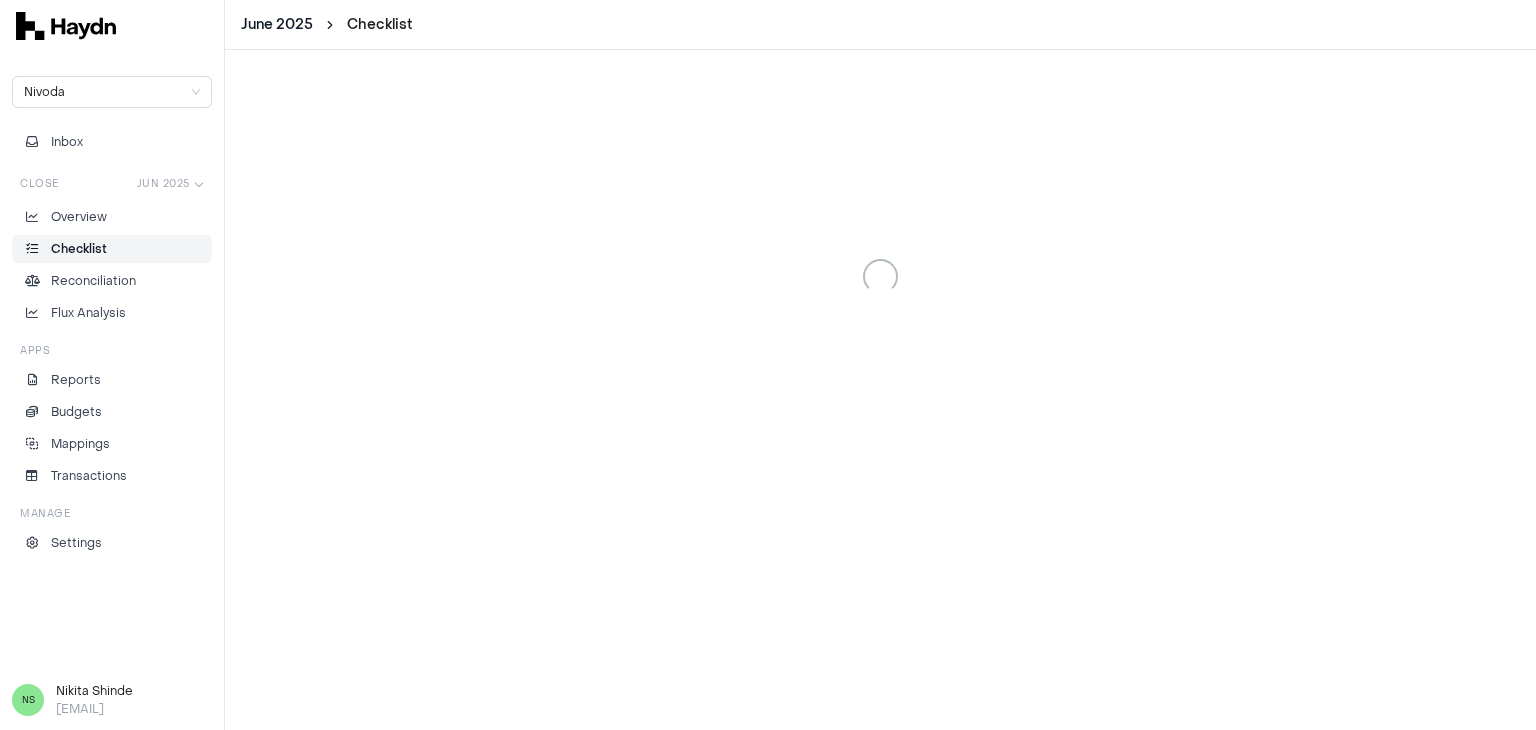 click on "June 2025 Checklist Nivoda Inbox Close Jun 2025 Overview Checklist Reconciliation Flux Analysis Apps Reports Budgets Mappings Transactions Manage Settings NS [FIRST] [LAST] [EMAIL]
22 *" at bounding box center [768, 365] 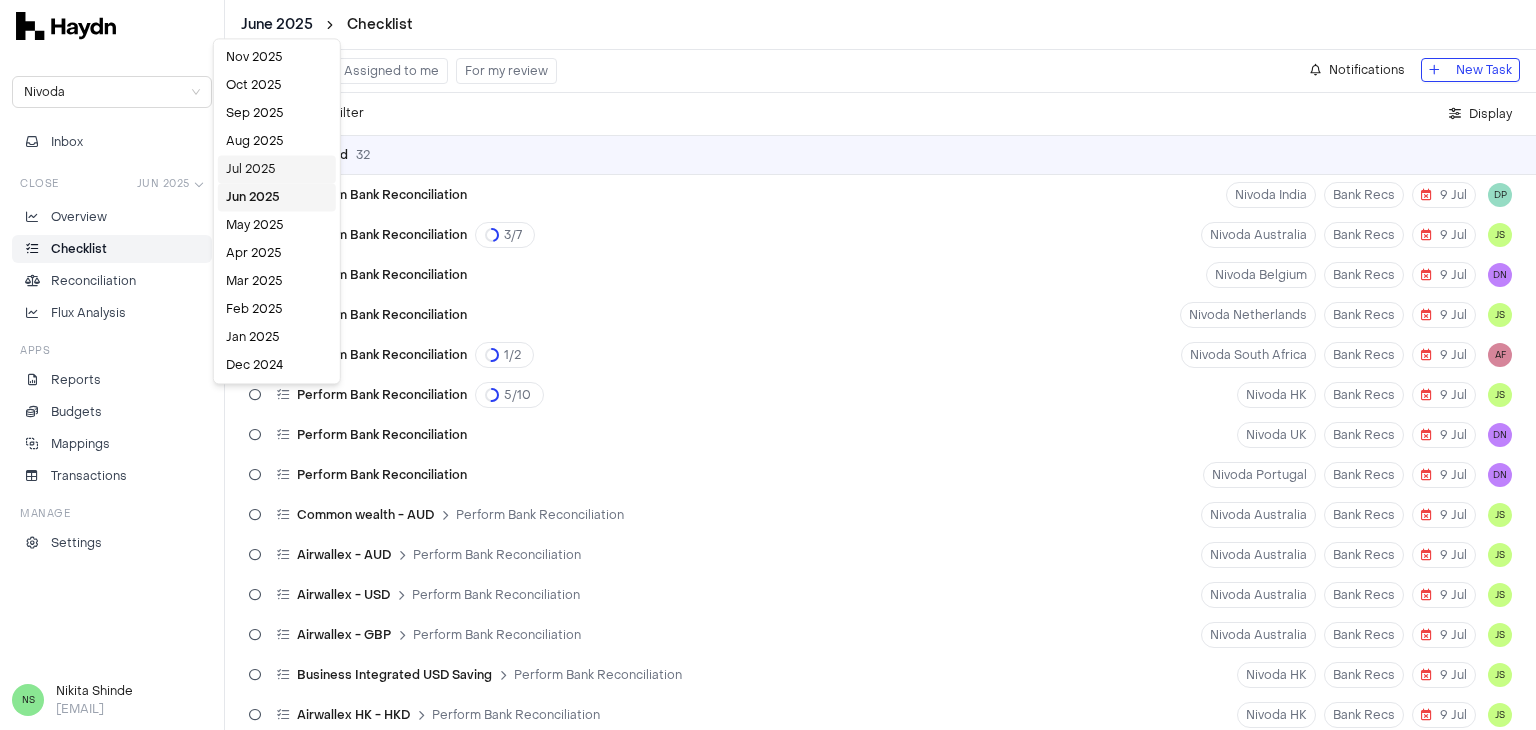 click on "Jul 2025" at bounding box center [277, 169] 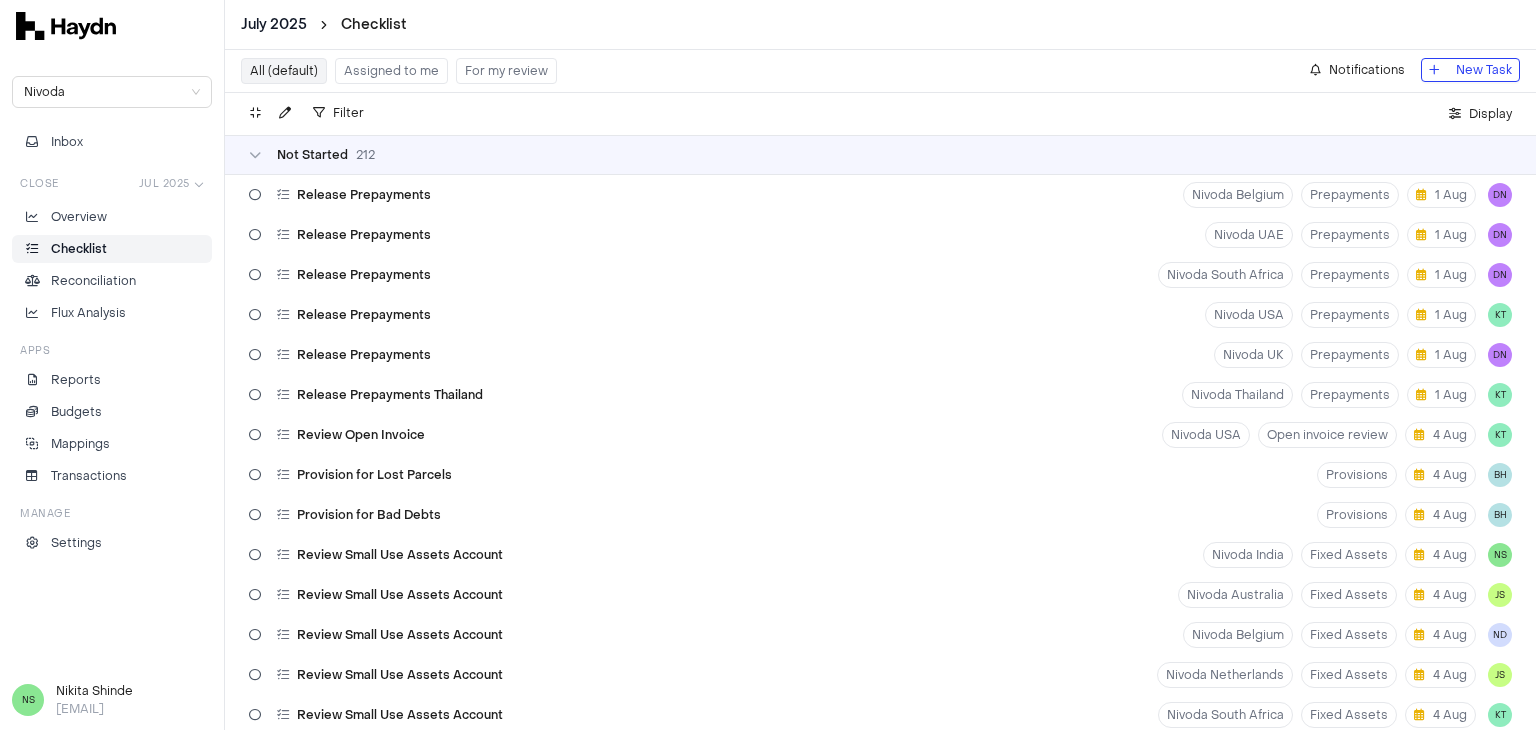 click on "Assigned to me" at bounding box center [391, 71] 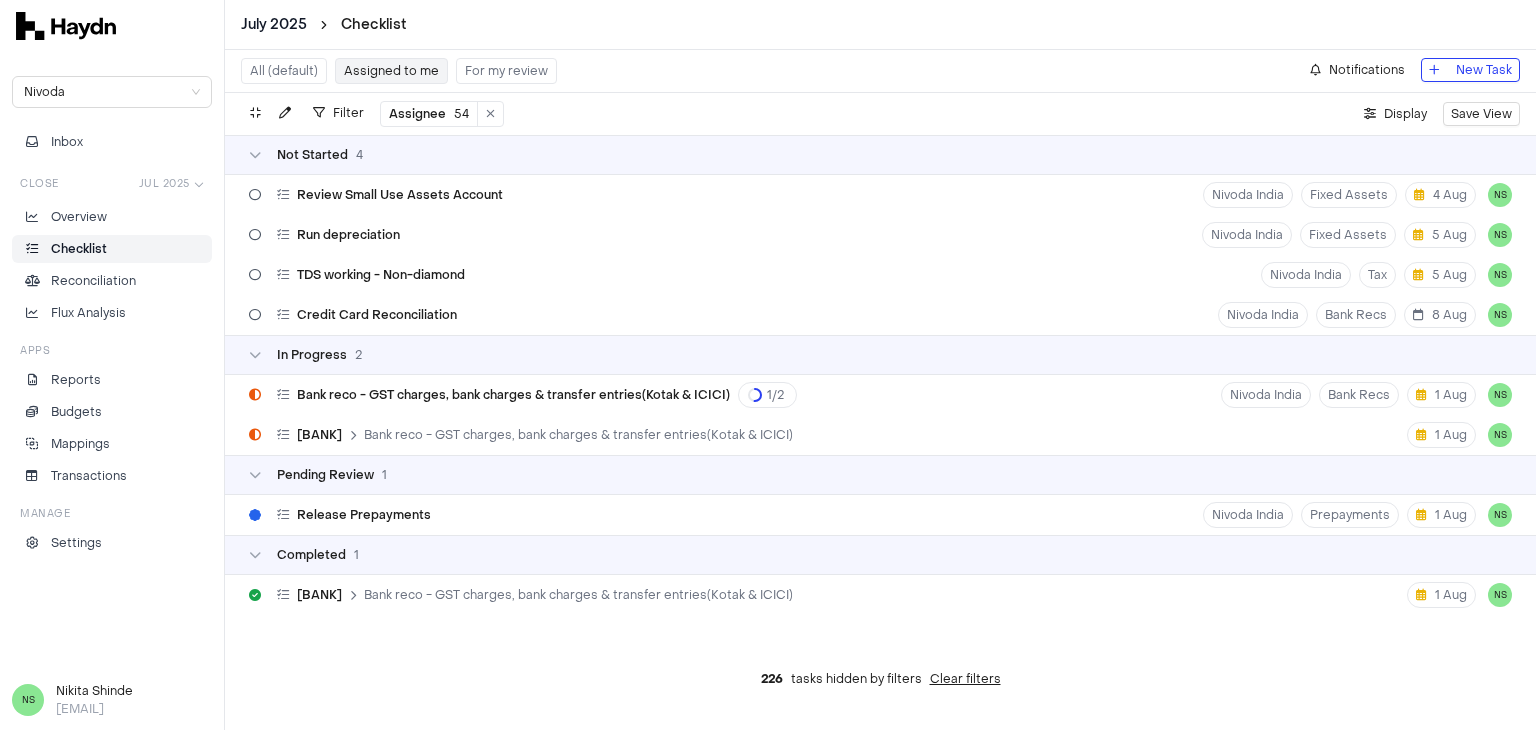 click on "All   (default)" at bounding box center [284, 71] 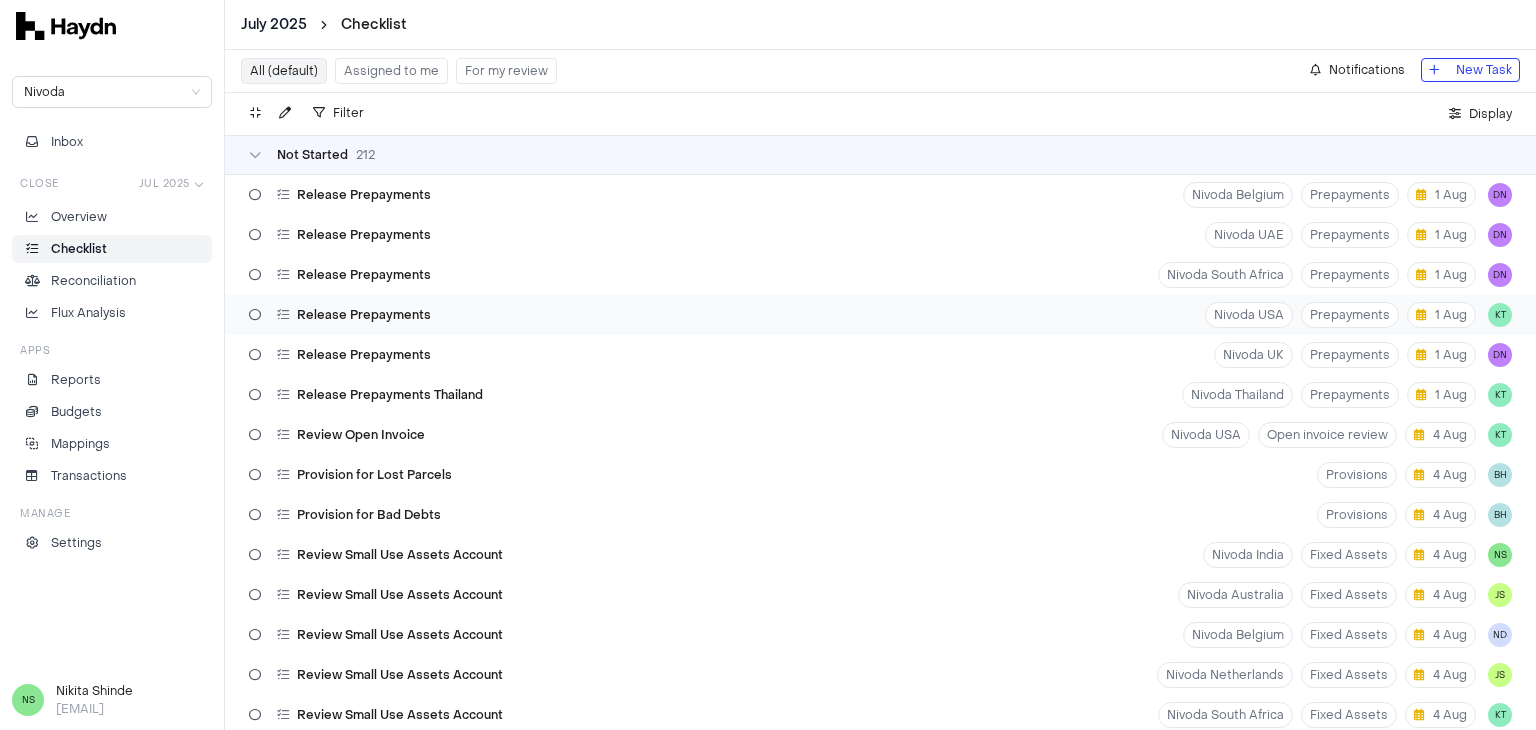 click on "Release Prepayments Nivoda USA Prepayments 1 Aug KT" at bounding box center [880, 315] 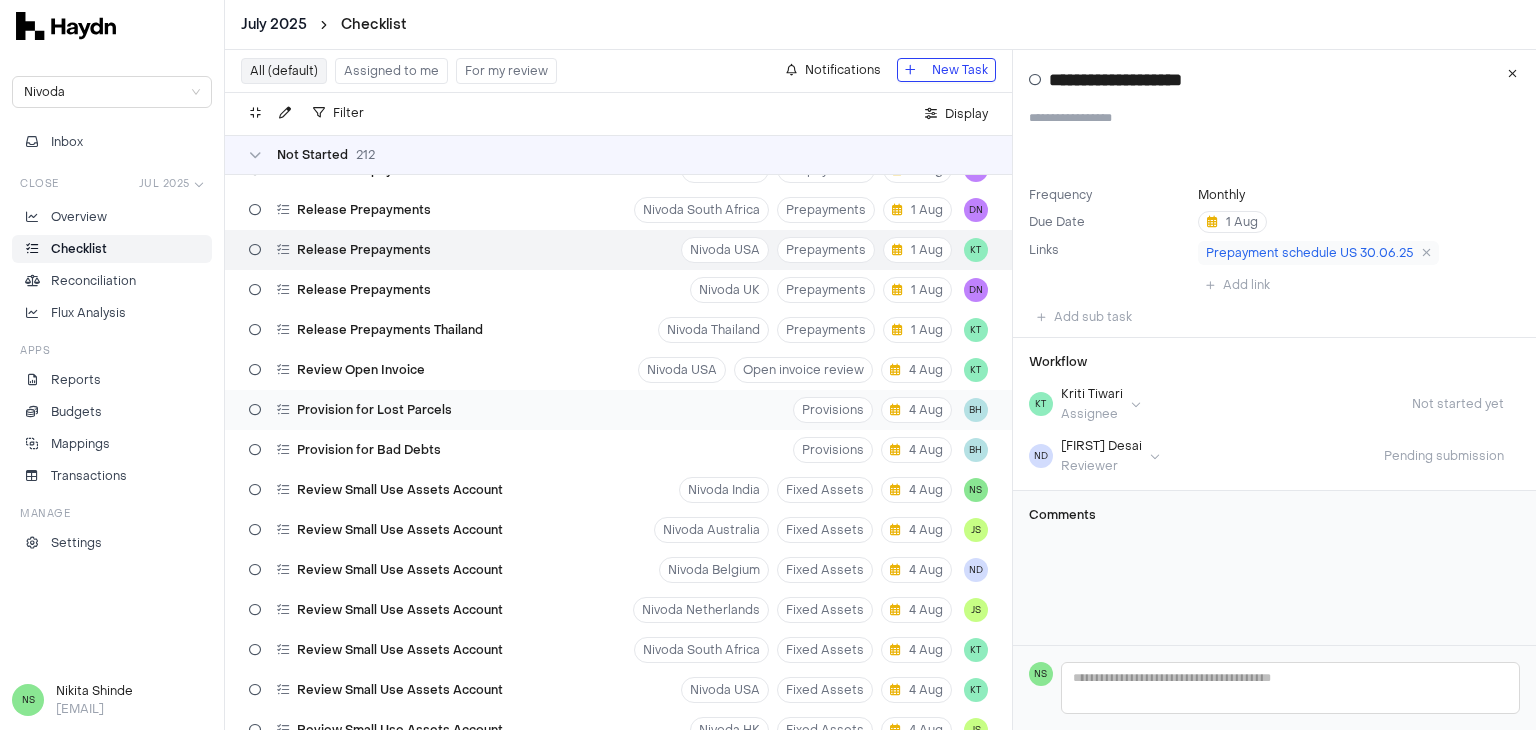 scroll, scrollTop: 100, scrollLeft: 0, axis: vertical 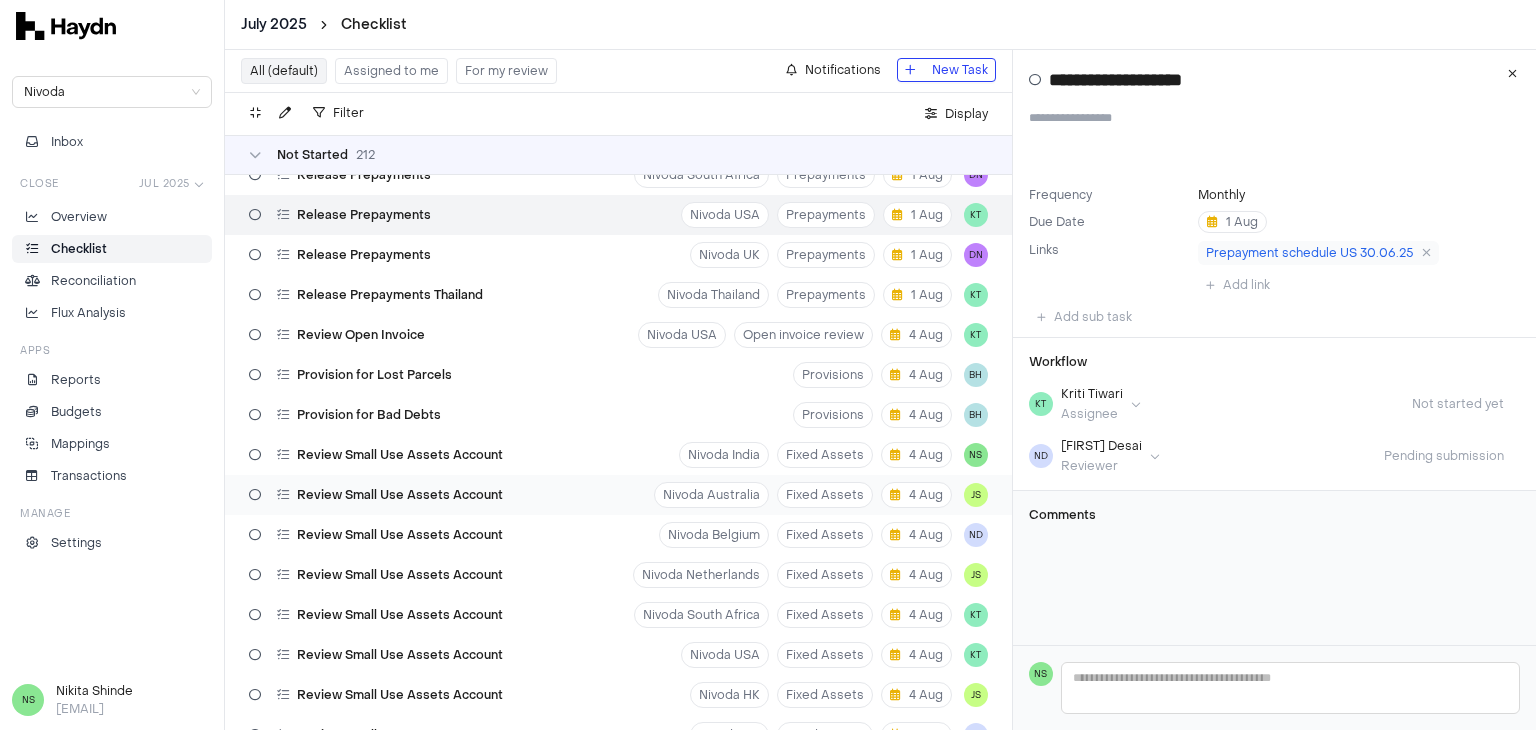 click on "Review Small Use Assets Account Nivoda Australia Fixed Assets 4 Aug JS" at bounding box center [618, 495] 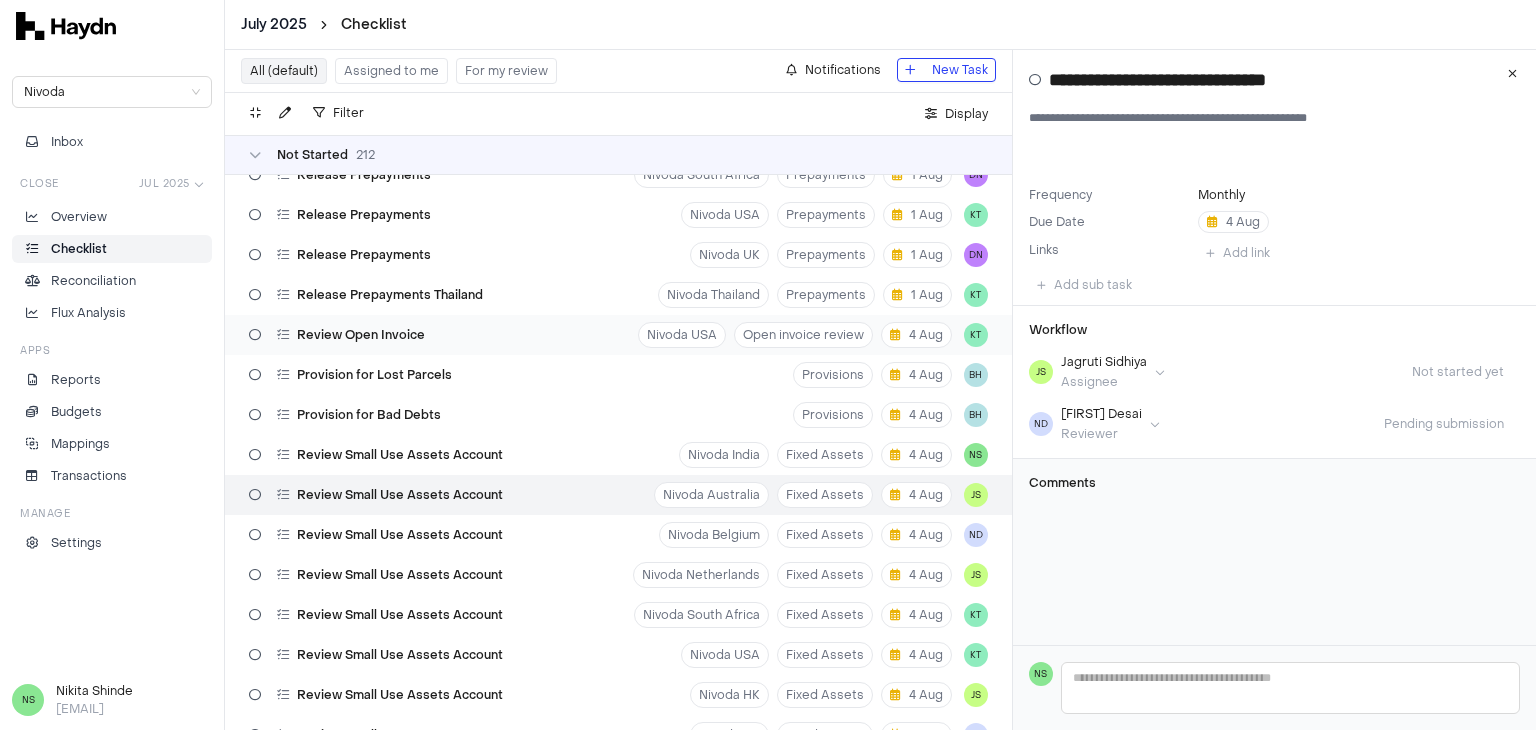 scroll, scrollTop: 0, scrollLeft: 0, axis: both 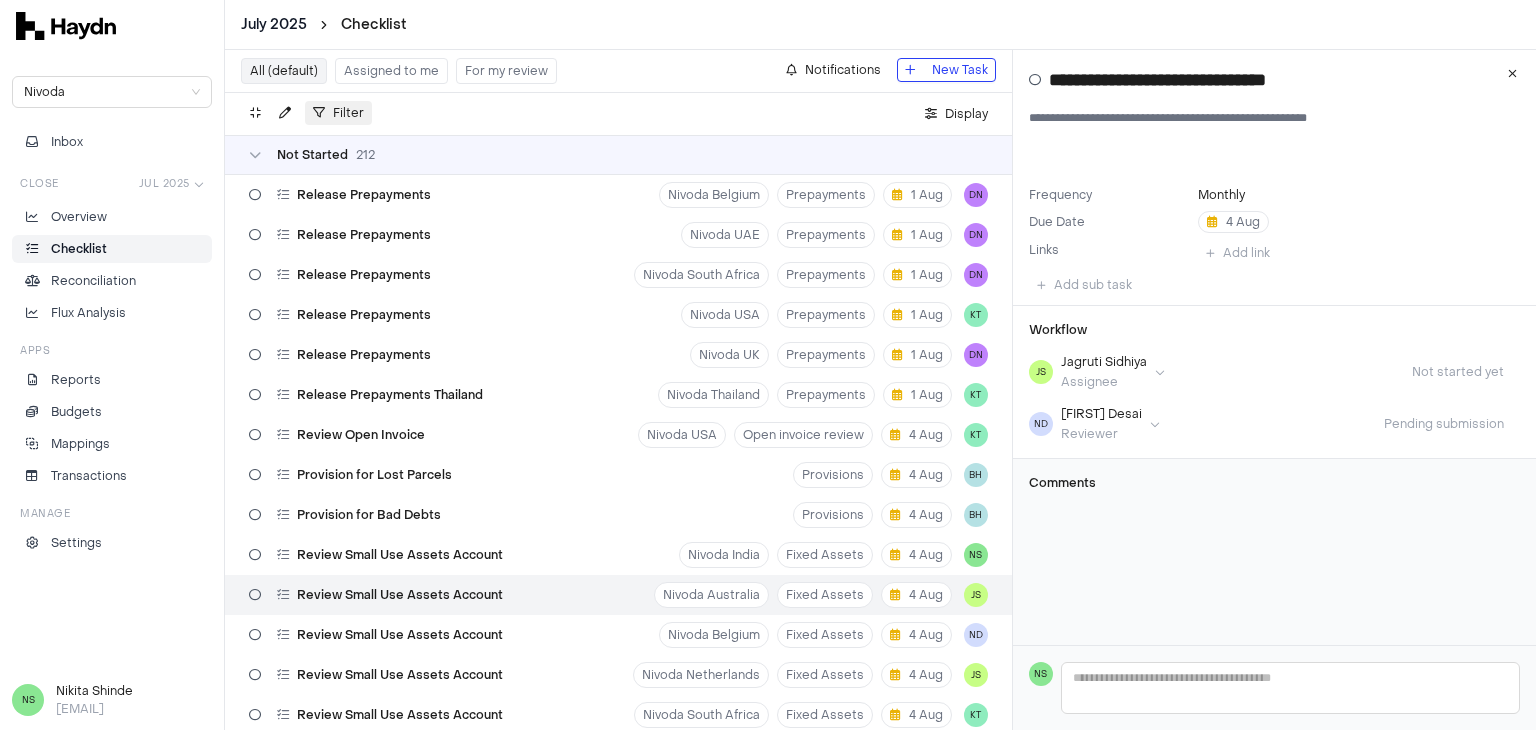 click on "Filter" at bounding box center [348, 113] 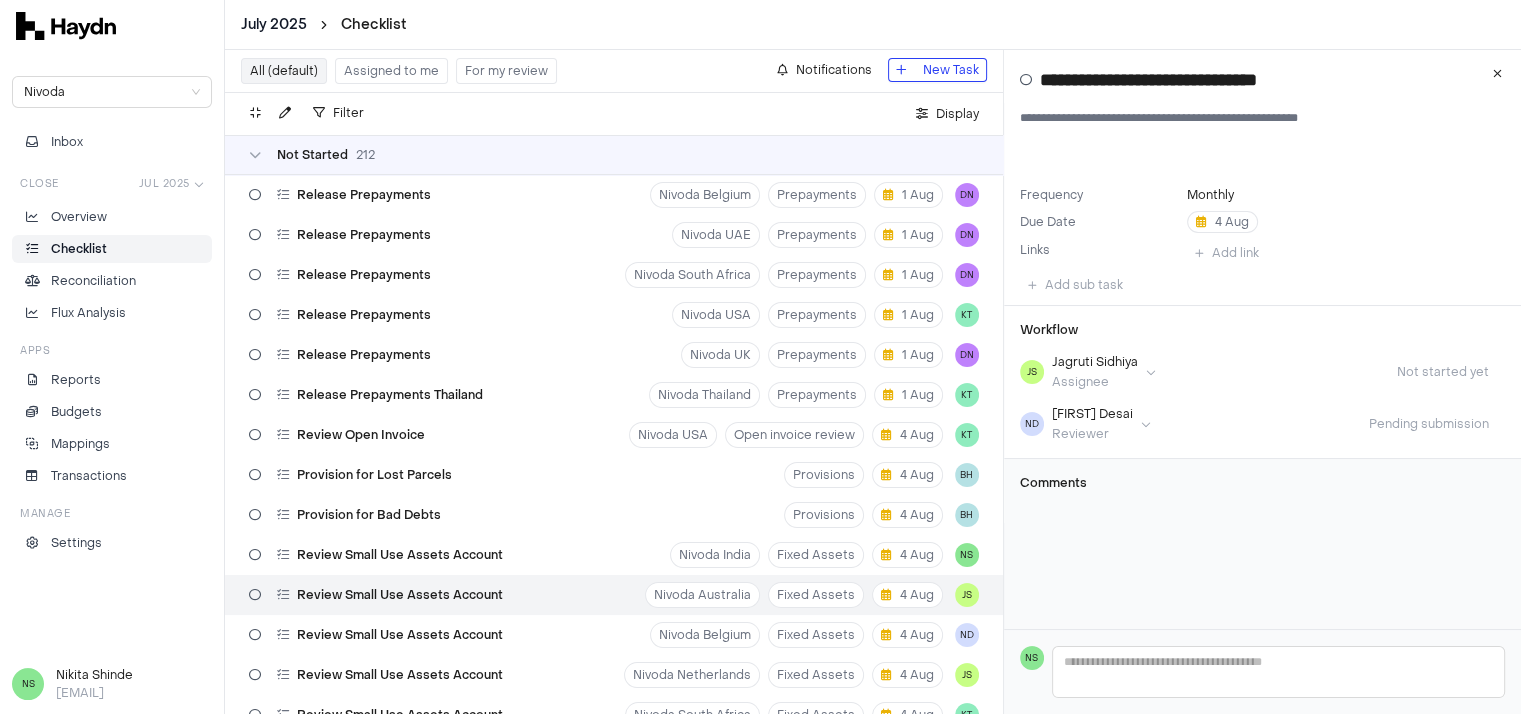 click on "Filter . Display" at bounding box center [614, 114] 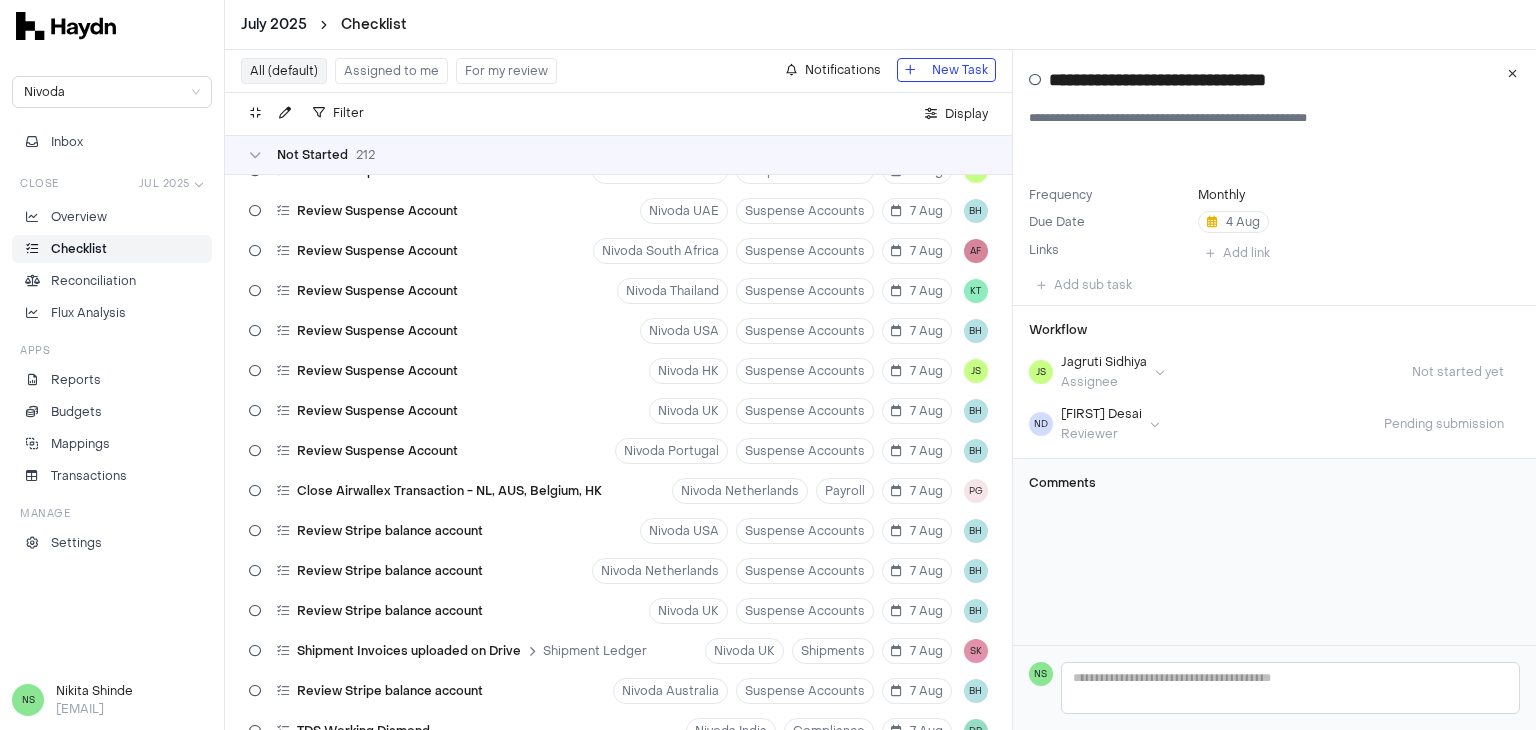 scroll, scrollTop: 2500, scrollLeft: 0, axis: vertical 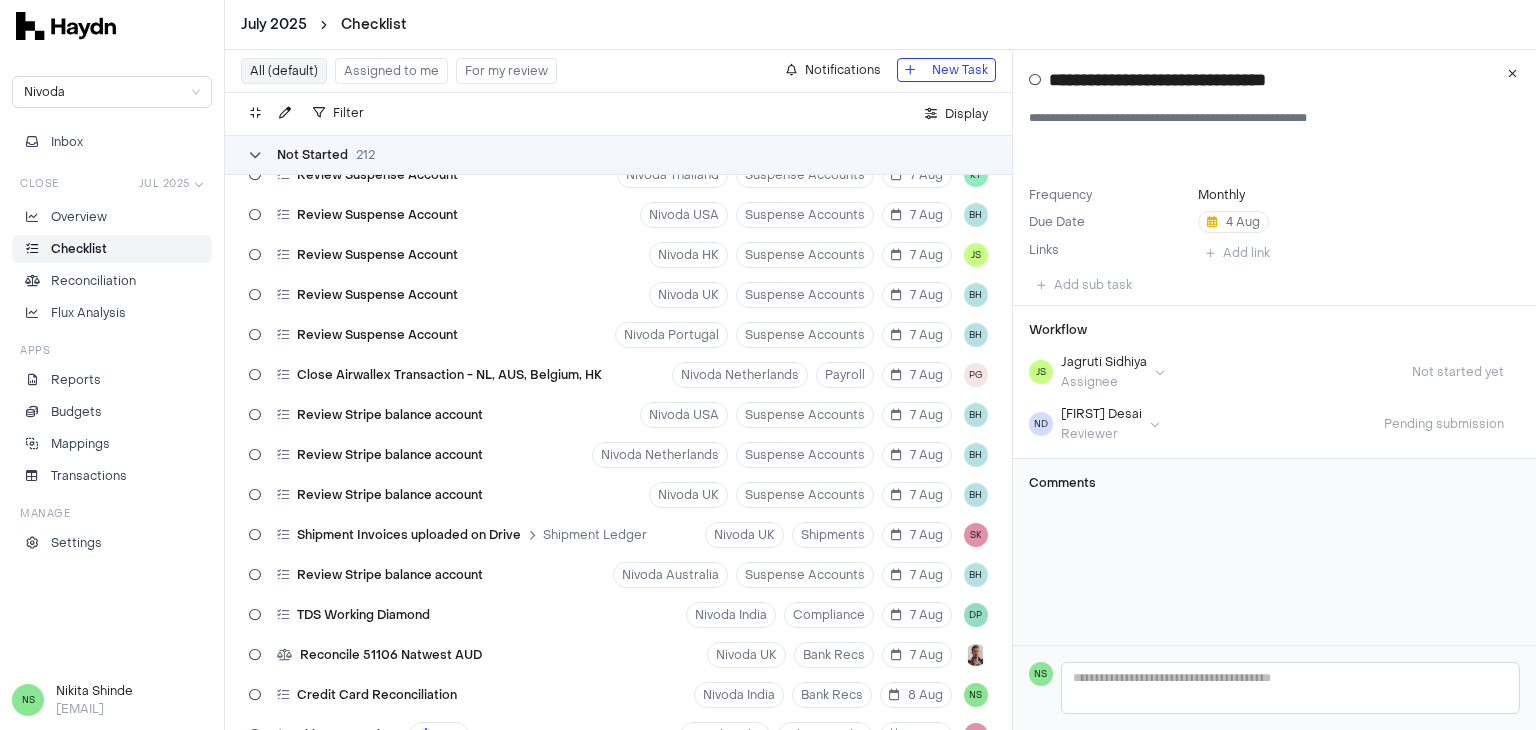 click at bounding box center [255, 155] 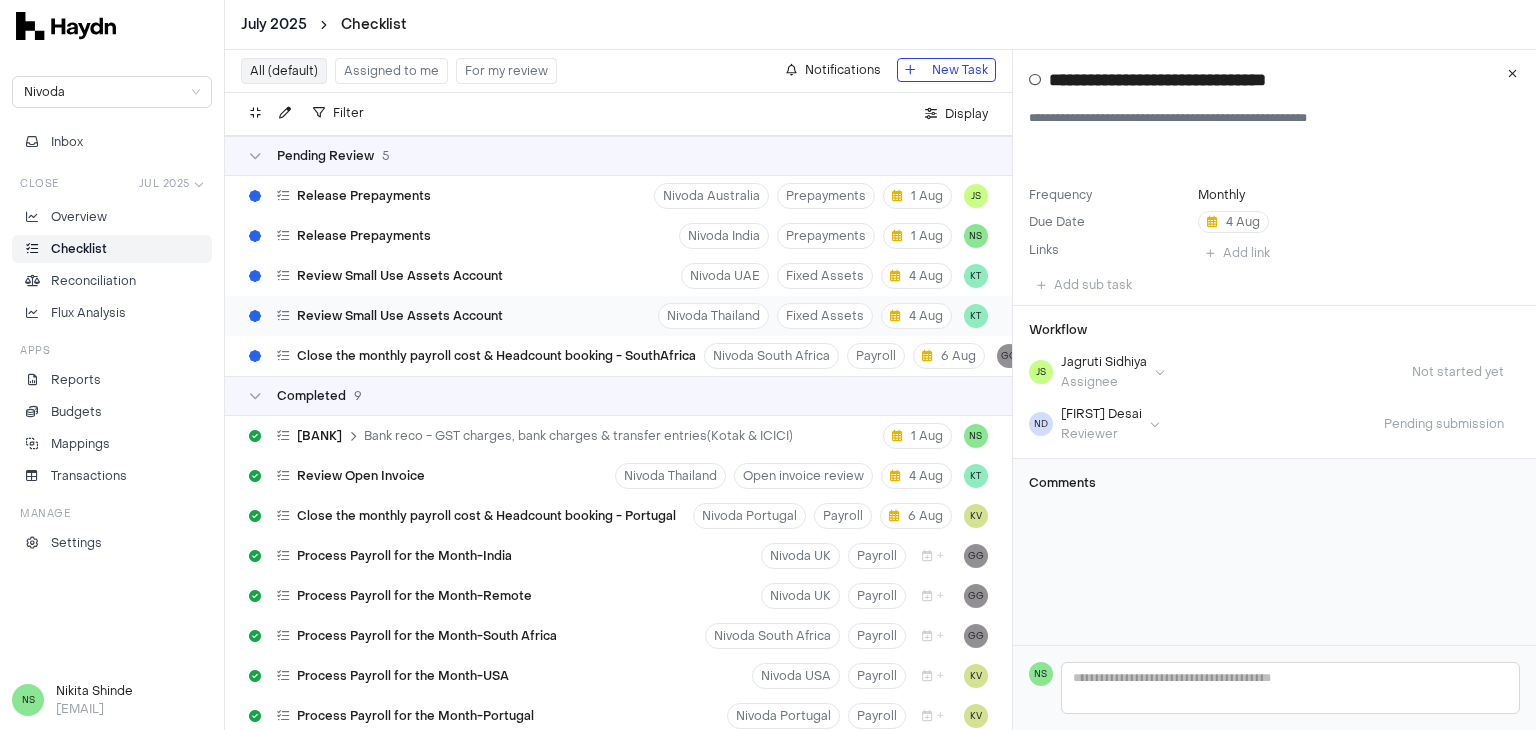 scroll, scrollTop: 299, scrollLeft: 0, axis: vertical 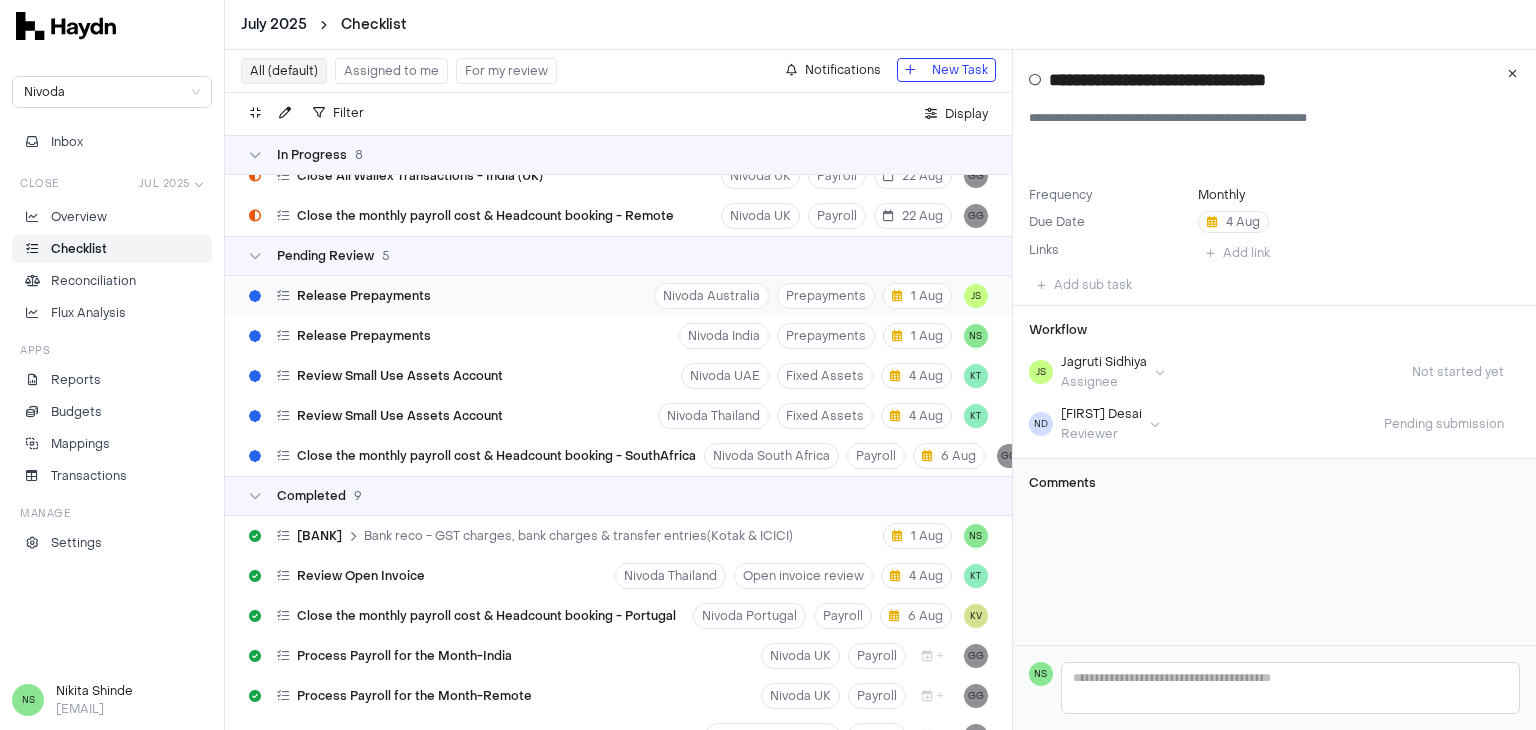 click on "Release Prepayments Nivoda Australia Prepayments 1 Aug JS" at bounding box center (618, 296) 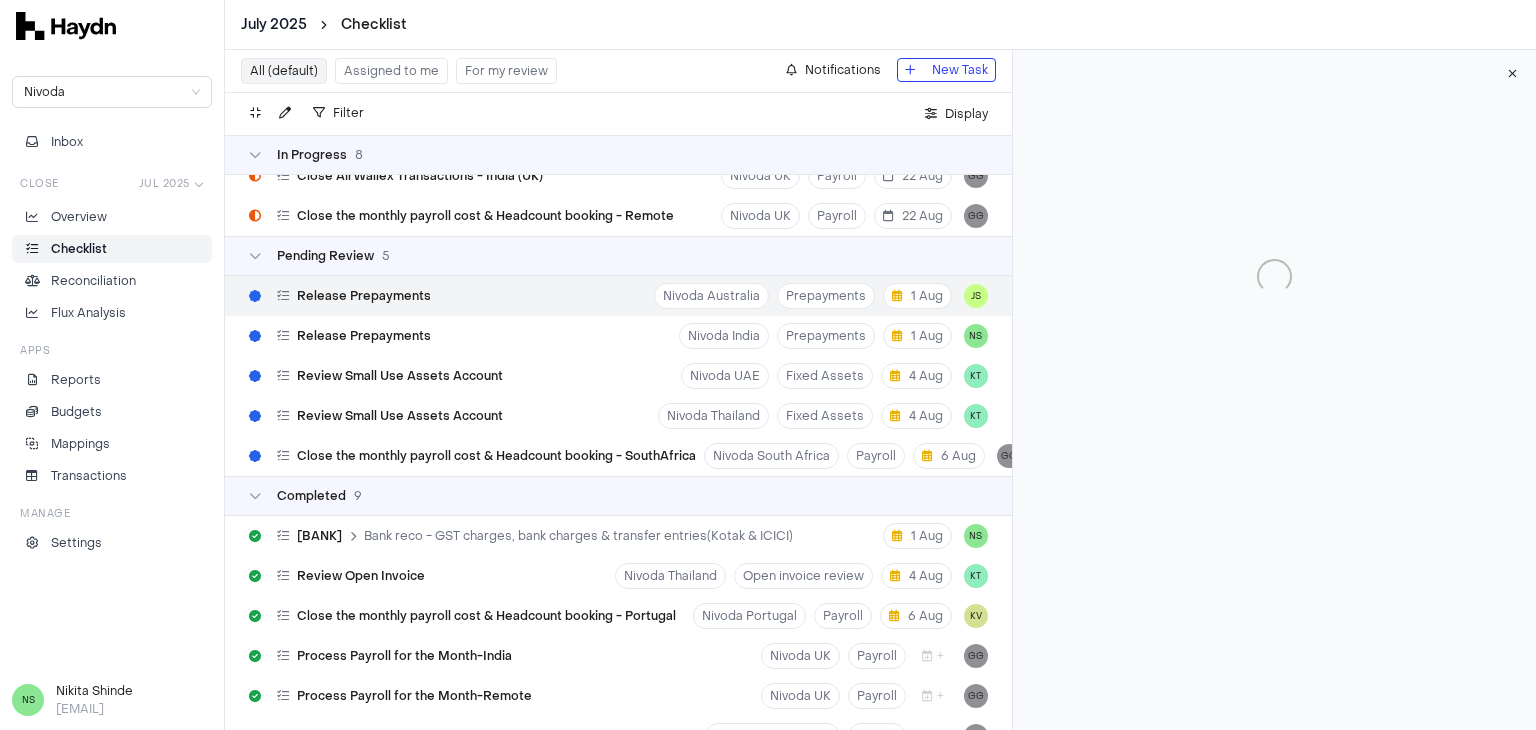 type 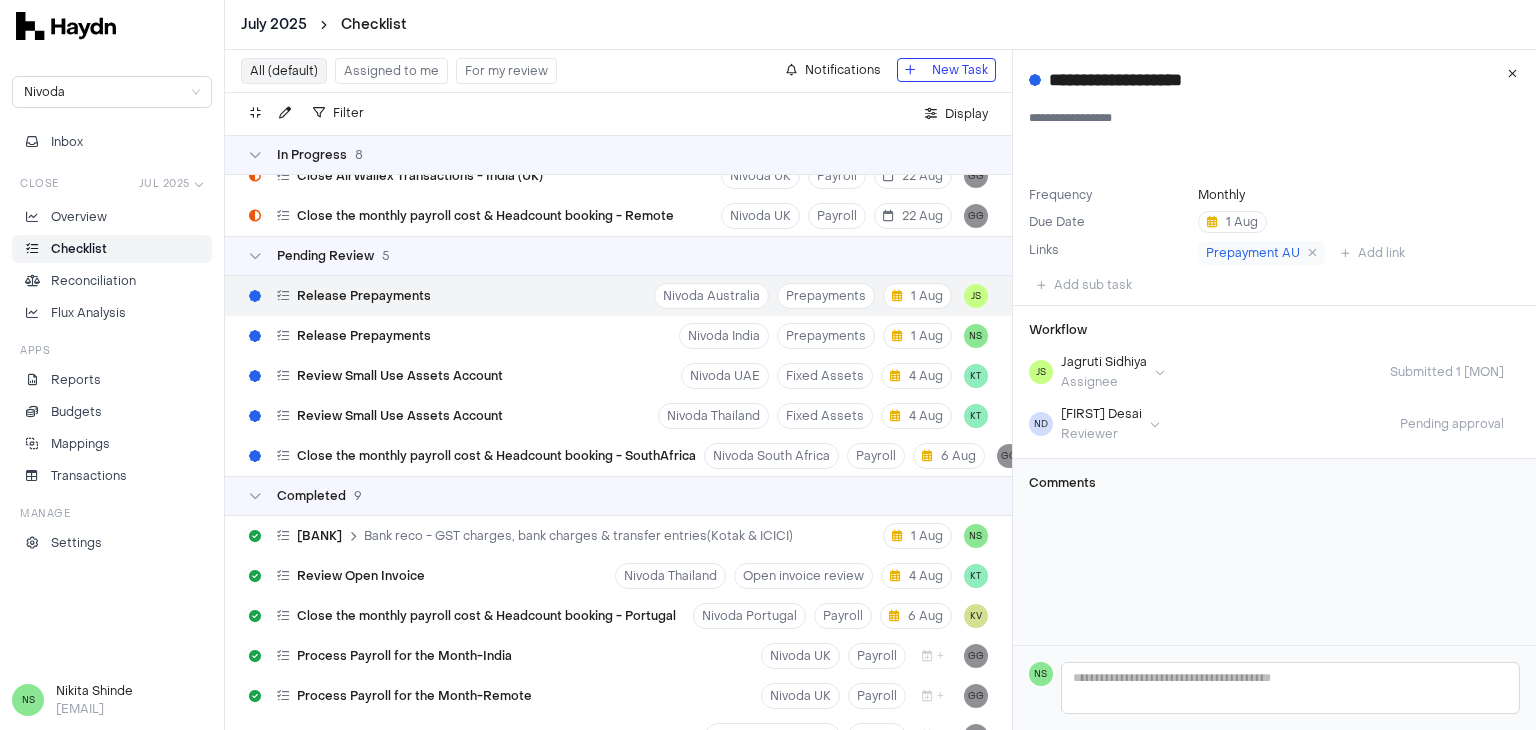 click on "Assigned to me" at bounding box center [391, 71] 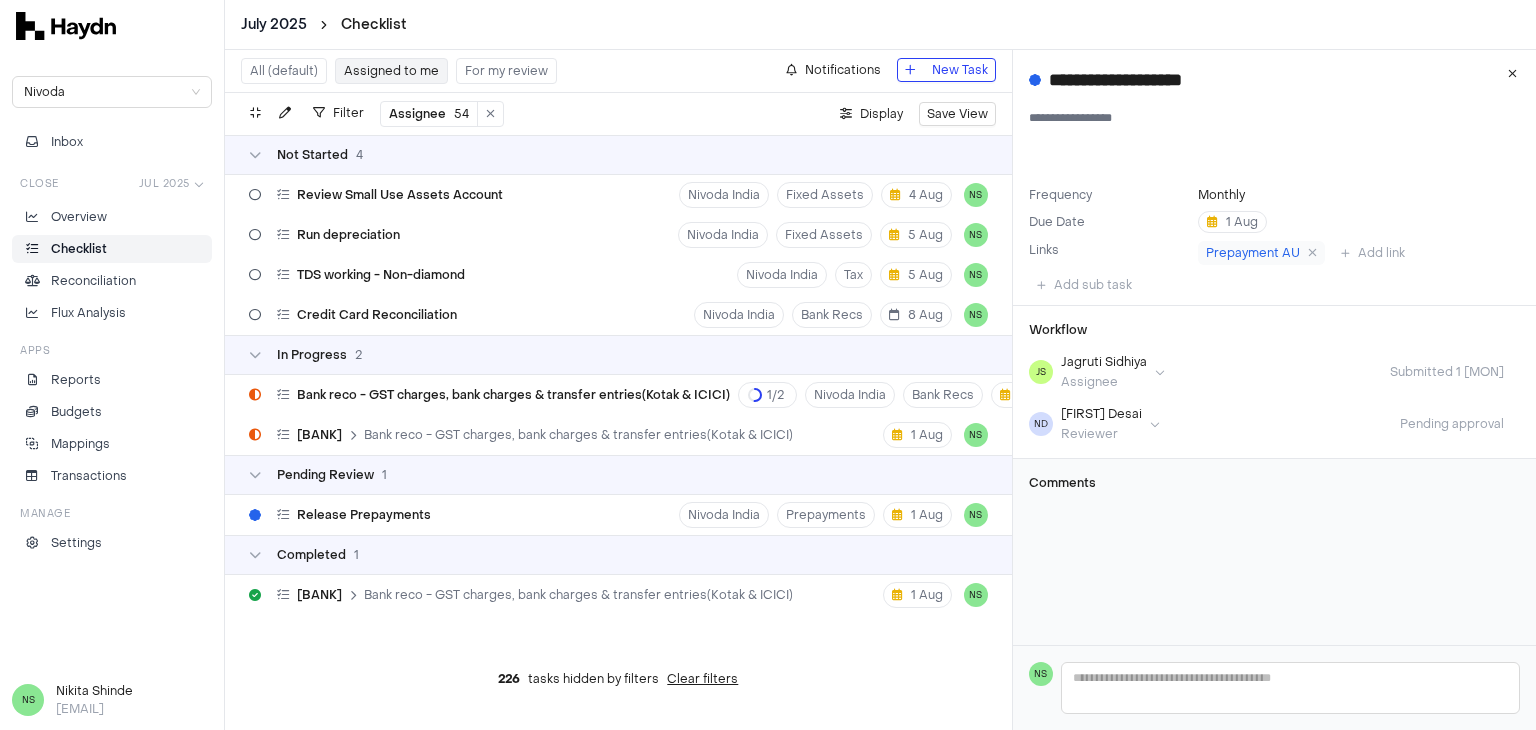 scroll, scrollTop: 0, scrollLeft: 0, axis: both 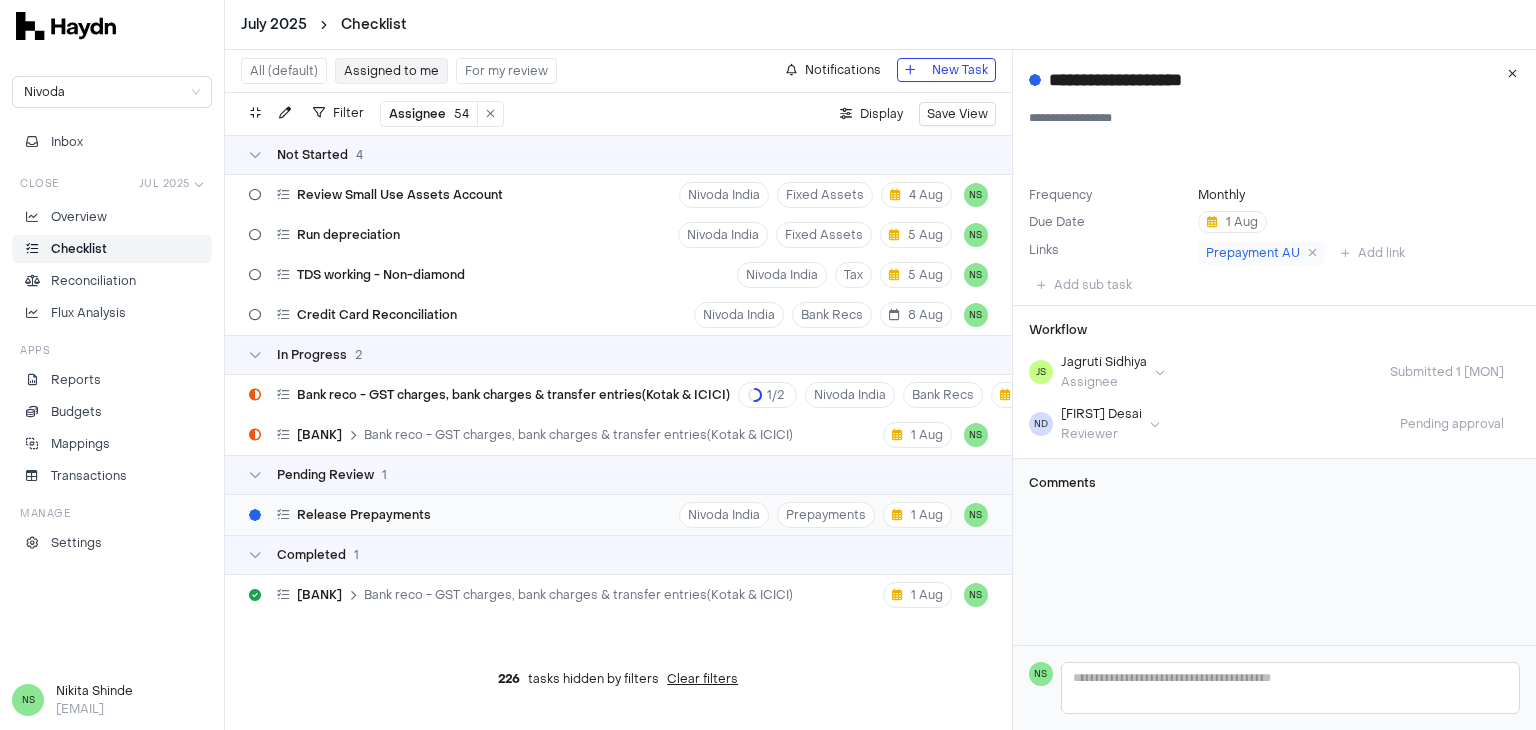 click on "Release Prepayments" at bounding box center (340, 515) 